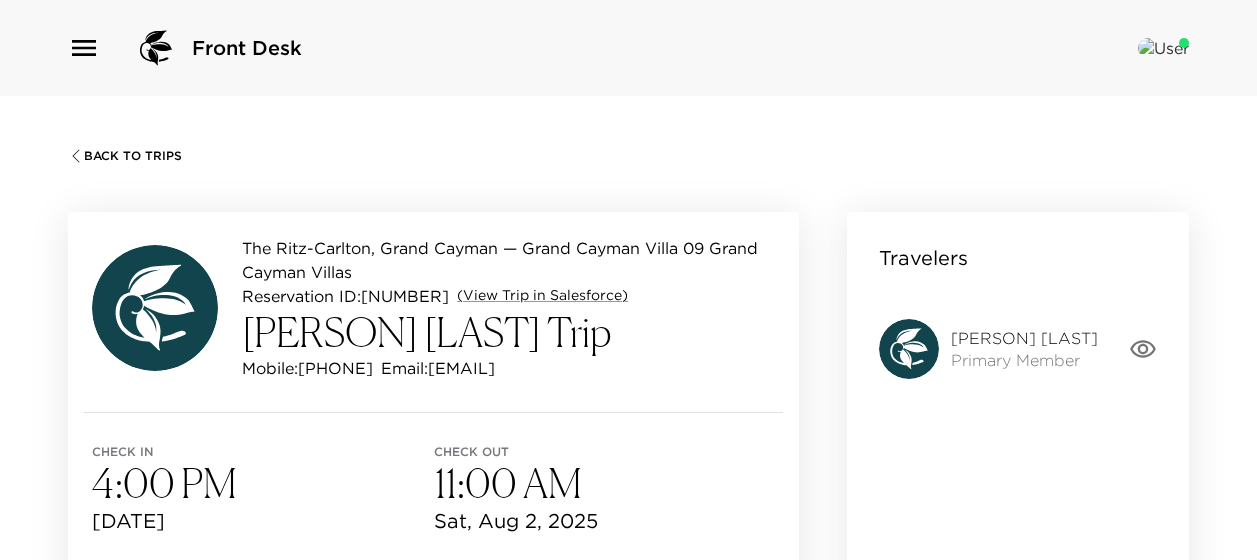 scroll, scrollTop: 1653, scrollLeft: 0, axis: vertical 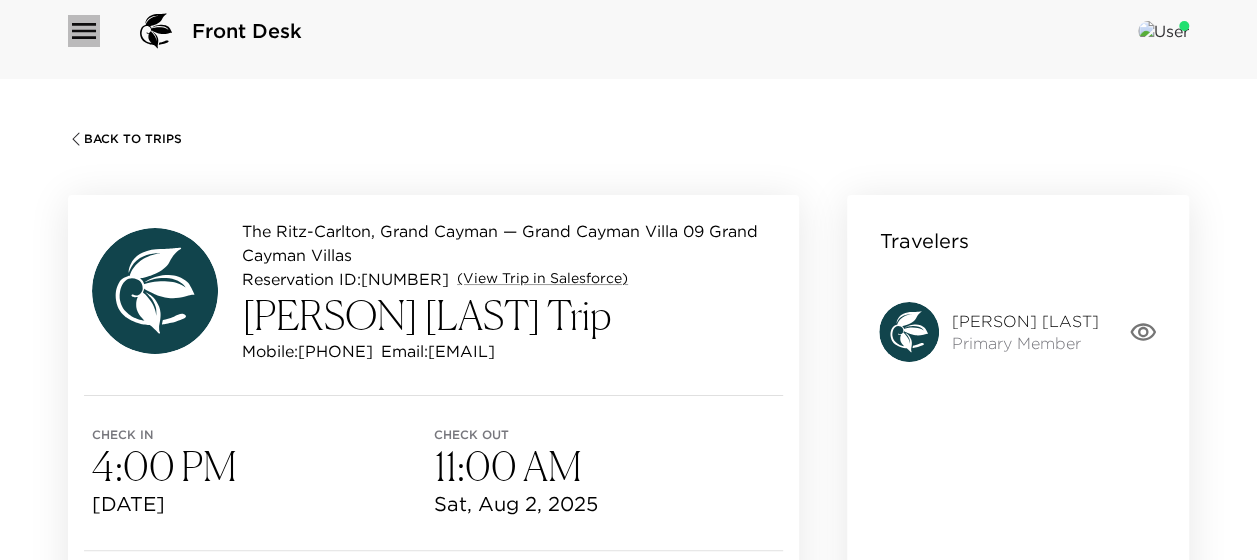 click 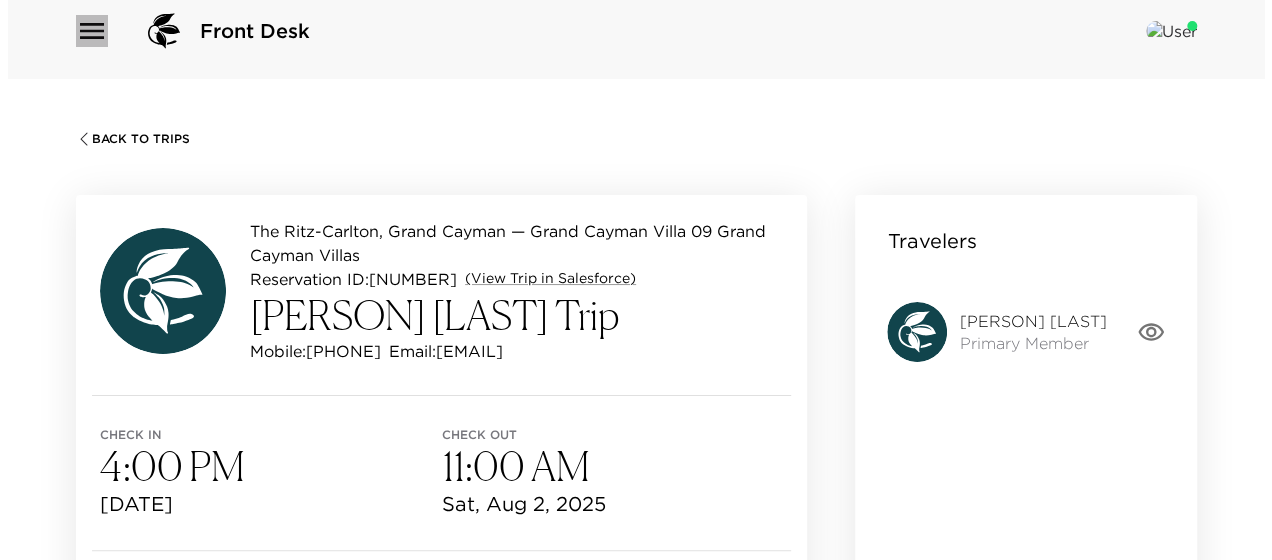 scroll, scrollTop: 0, scrollLeft: 971, axis: horizontal 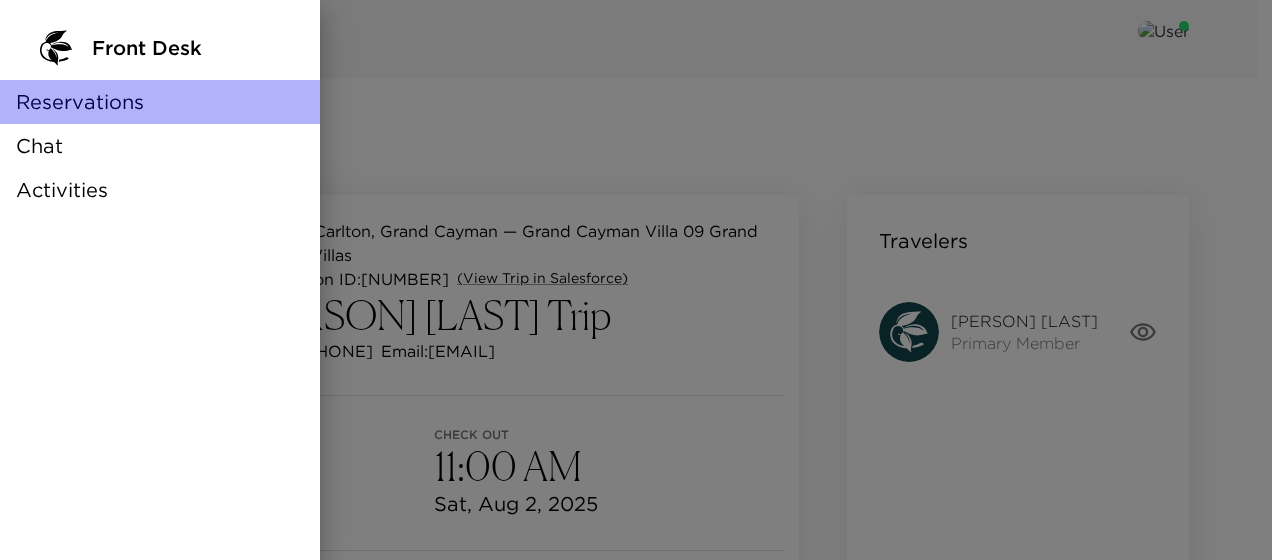 click on "Reservations" at bounding box center (80, 102) 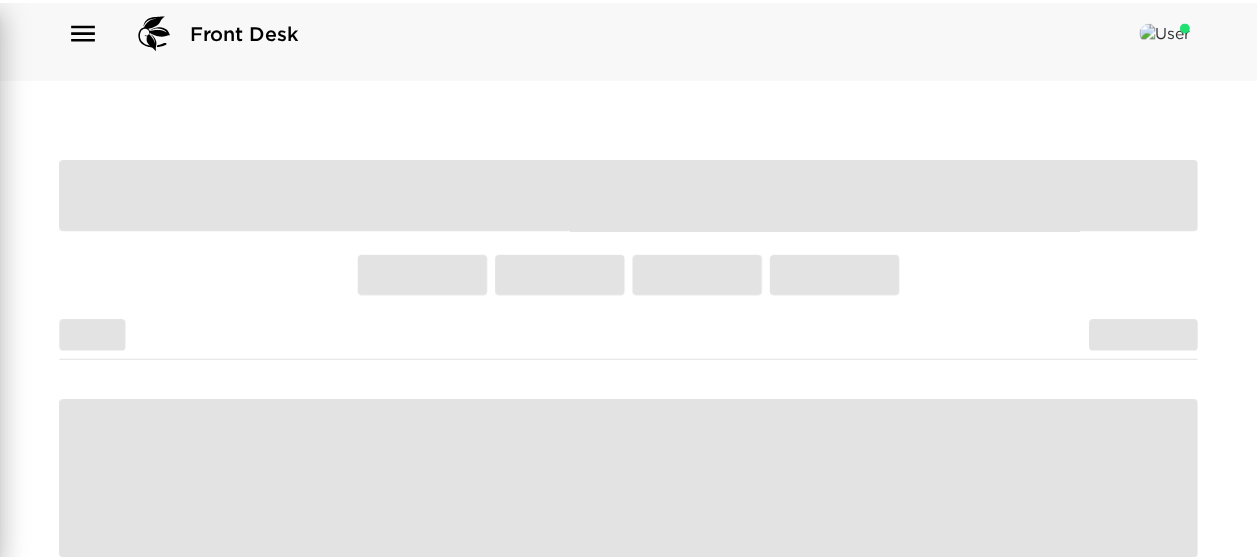 scroll, scrollTop: 0, scrollLeft: 0, axis: both 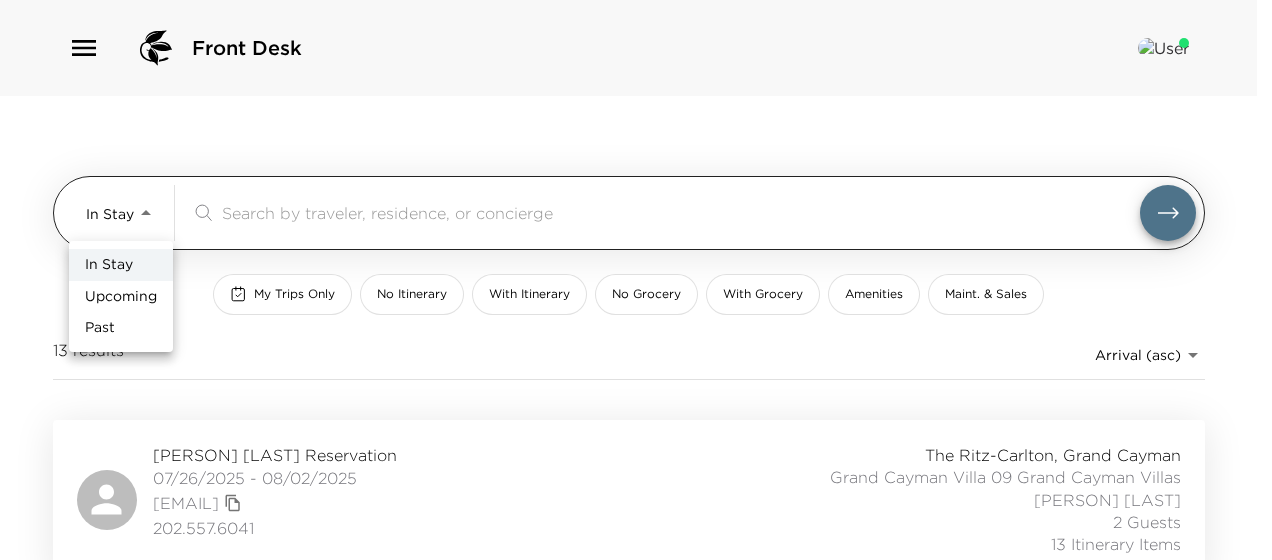 click on "Front Desk In Stay In-Stay ​ My Trips Only No Itinerary With Itinerary No Grocery With Grocery Amenities Maint. & Sales 13 results Arrival (asc) reservations_prod_arrival_asc Mary Stevens Reservation 07/26/2025 - 08/02/2025 maryclarkestevens@gmail.com 202.557.6041 The Ritz-Carlton, Grand Cayman Grand Cayman Villa 09 Grand Cayman Villas Karisha Cohen 2 Guests 13 Itinerary Items Landon Smith Reservation 07/26/2025 - 08/02/2025 landons@sbcglobal.net 2145573753 The Ritz-Carlton, Grand Cayman Grand Cayman Villa 07 Grand Cayman Villas Dwene Ebanks 2 Guests 25 Itinerary Items David Reno Reservation 07/26/2025 - 08/02/2025 david.f.reno@gmail.com 917-699-6788 The Ritz-Carlton, Grand Cayman Grand Cayman Villa 13 Grand Cayman Villas Glenovan Balfore 6 Guests 19 Itinerary Items Myla La Poll Reservation 07/27/2025 - 08/03/2025 mylatravels@gmail.com 650.787.1398 The Ritz-Carlton, Grand Cayman Grand Cayman Villa 11 Grand Cayman Villas Dwene Ebanks 7 Guests 23 Itinerary Items Christopher Case Reservation zocase@gmail.com" at bounding box center (636, 280) 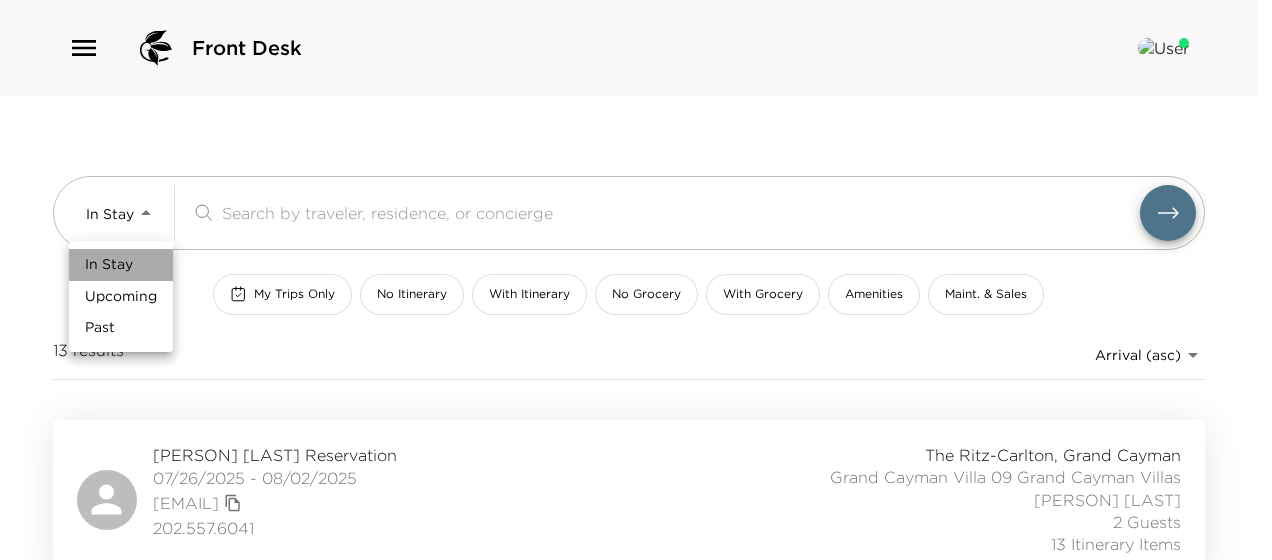 click on "In Stay" at bounding box center [109, 265] 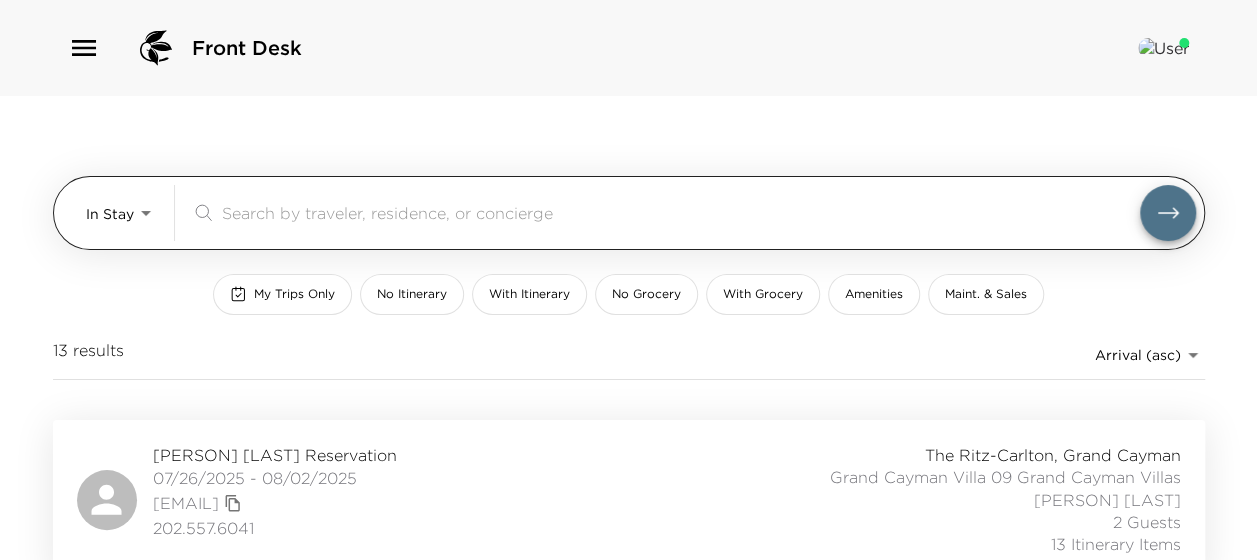 click at bounding box center [681, 212] 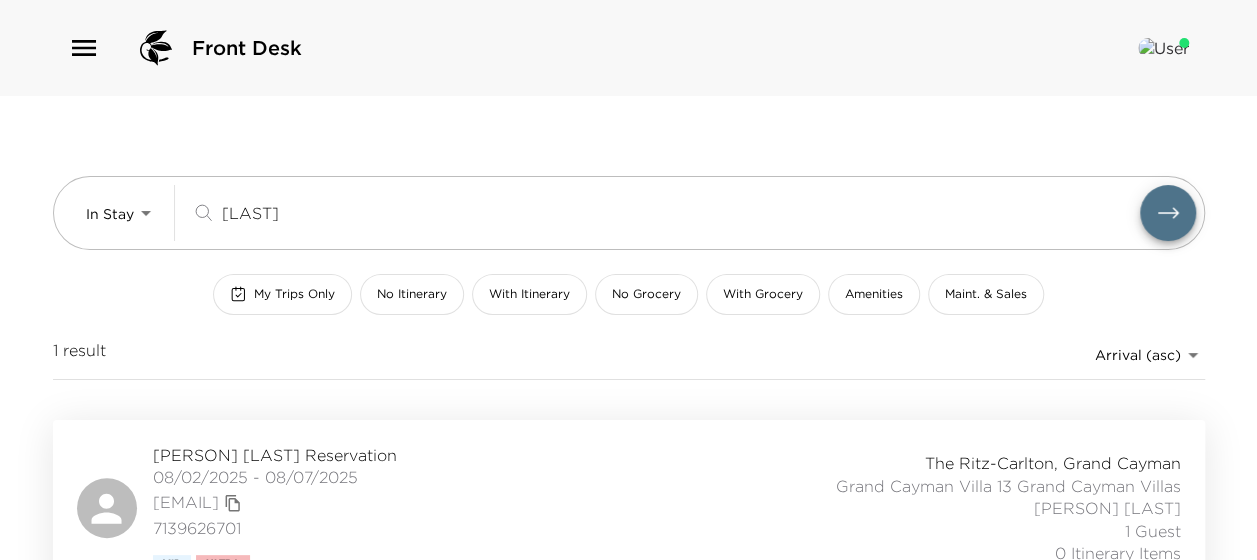 type on "kempe" 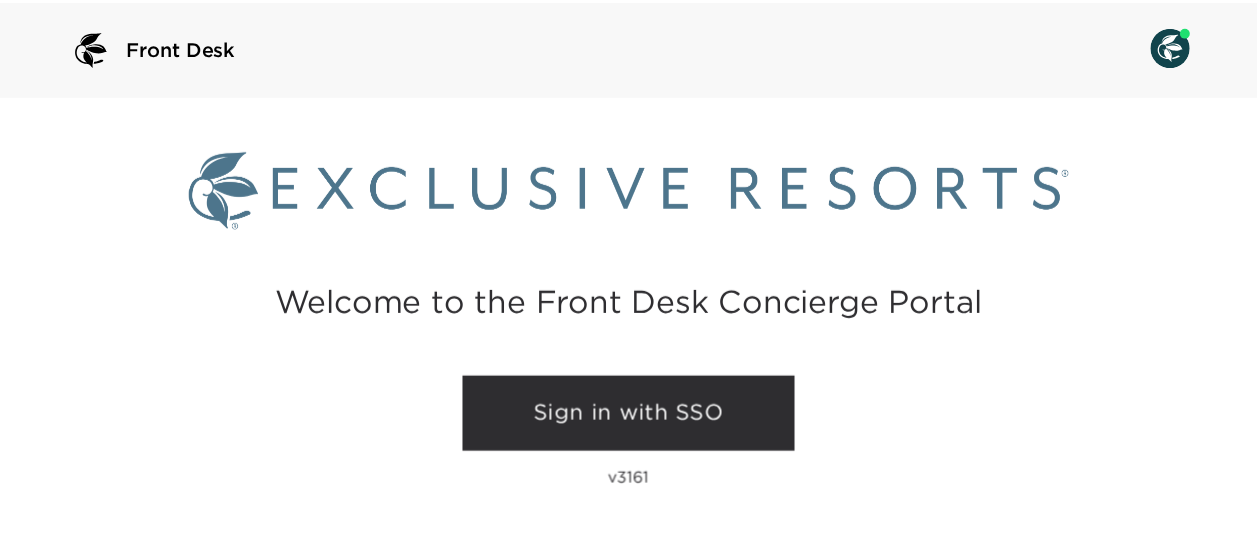 scroll, scrollTop: 0, scrollLeft: 0, axis: both 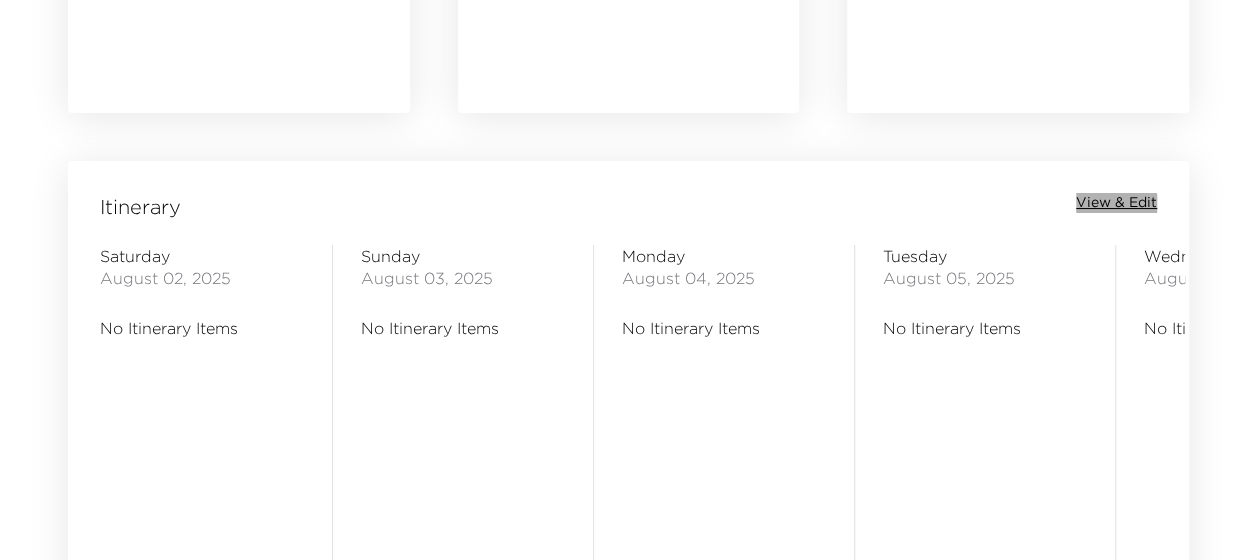 click on "View & Edit" at bounding box center [1116, 203] 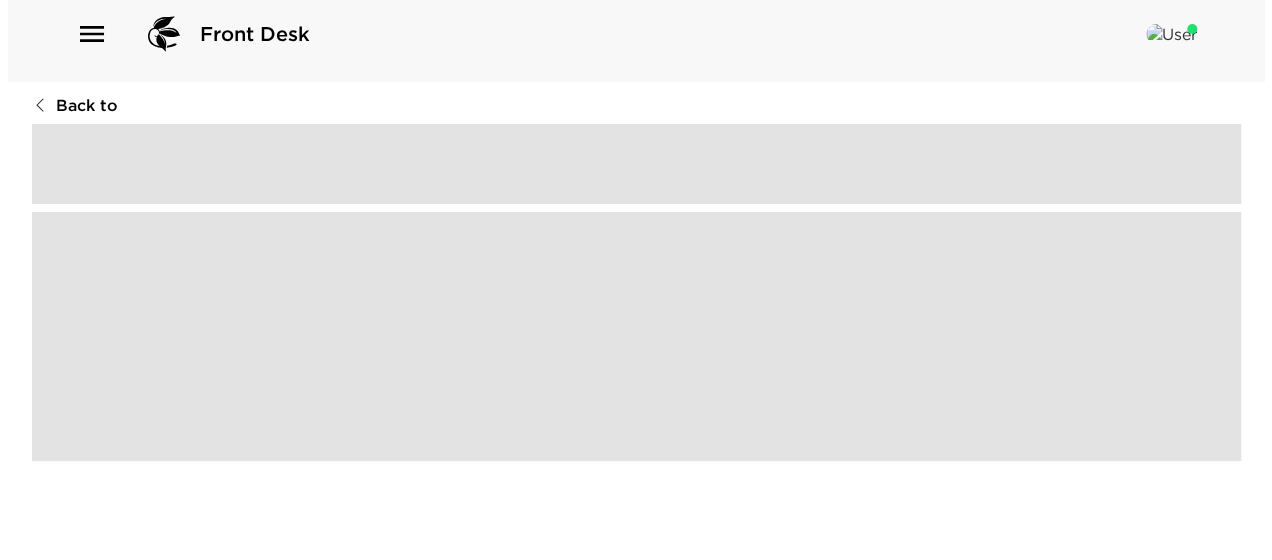 scroll, scrollTop: 0, scrollLeft: 0, axis: both 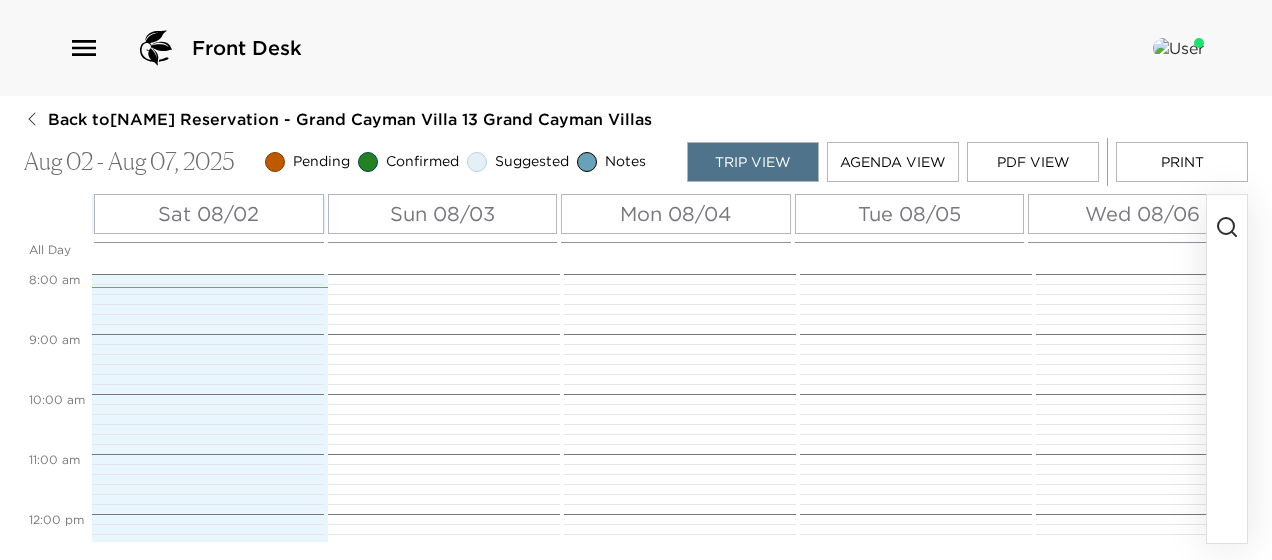 click 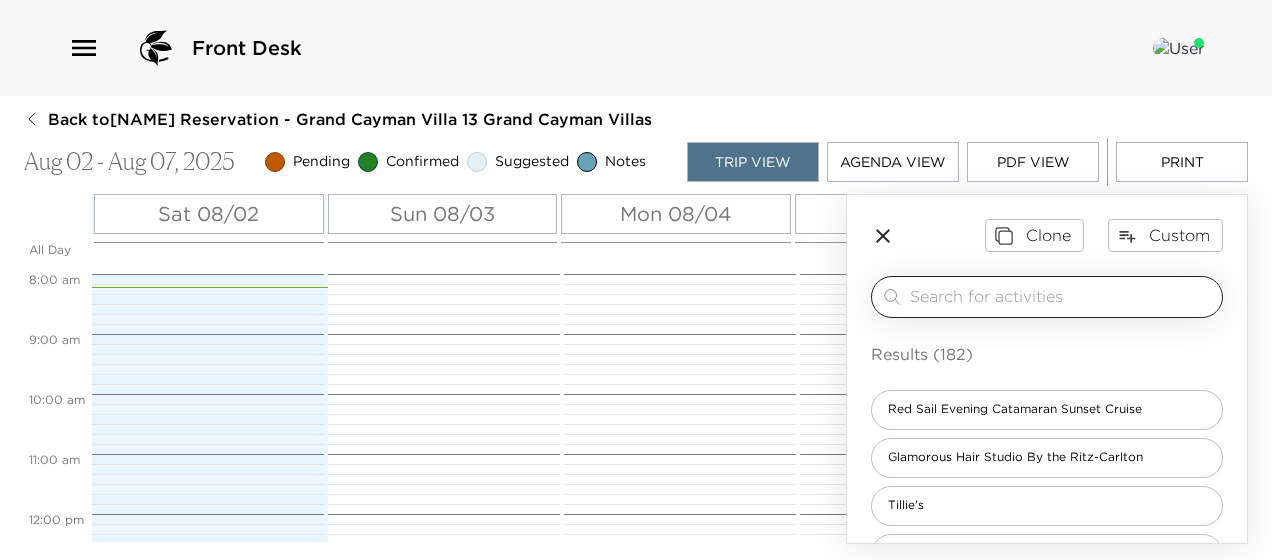click at bounding box center [1062, 296] 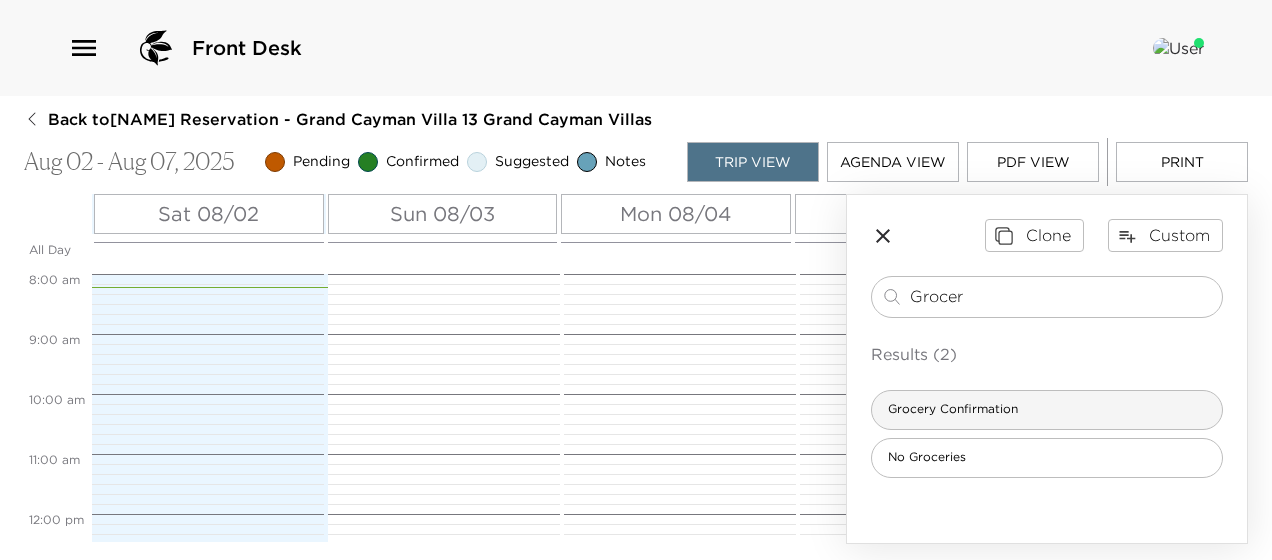 type on "Grocer" 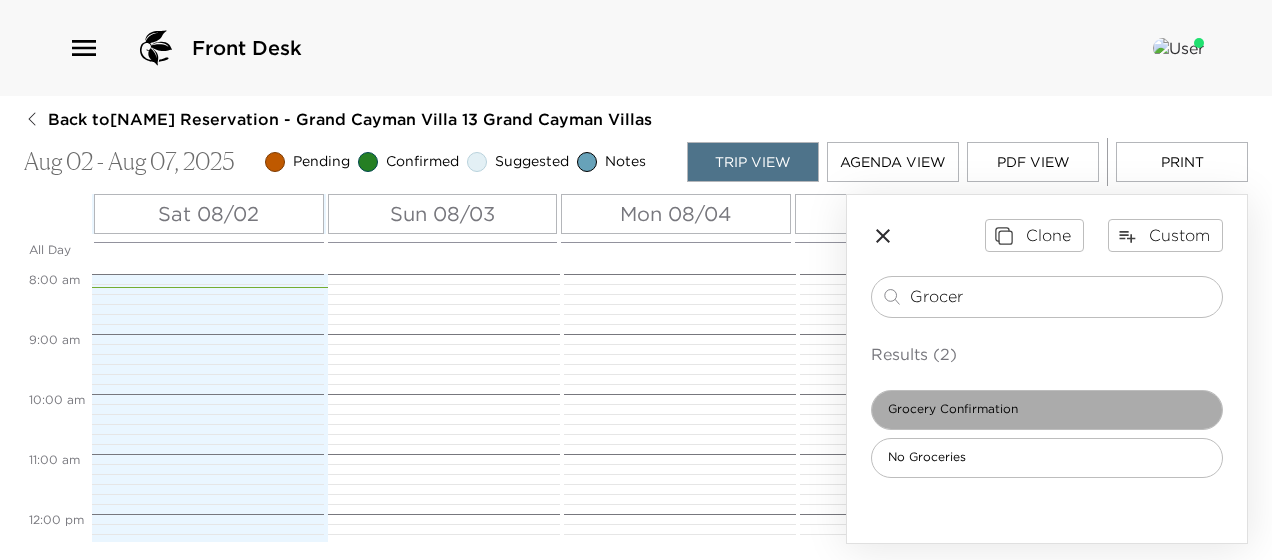 click on "Grocery Confirmation" at bounding box center [1047, 410] 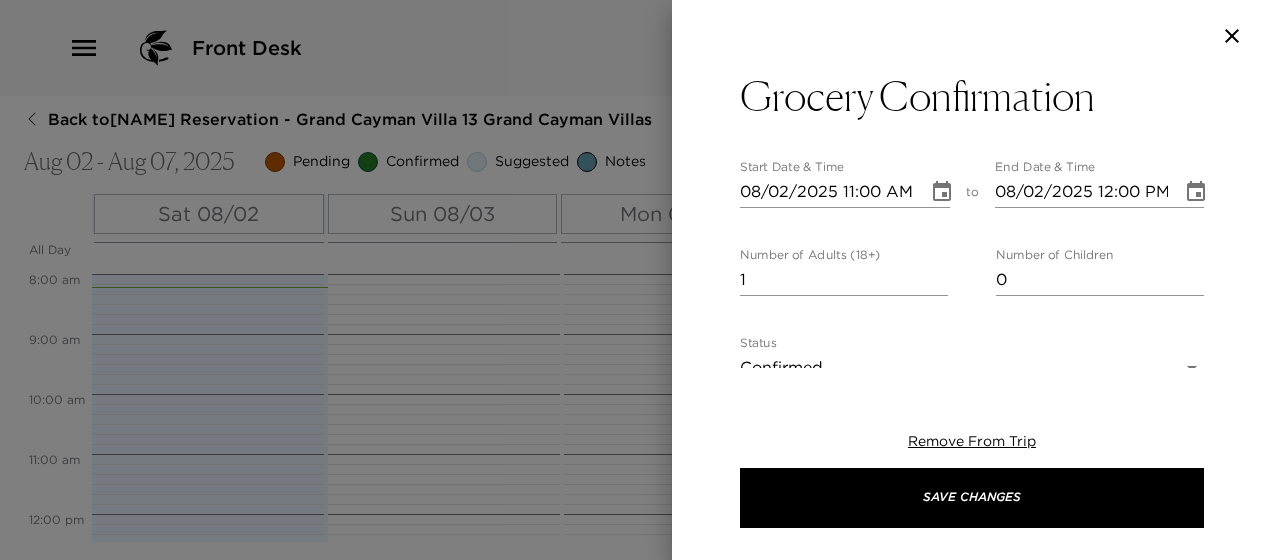 type on "I am in receipt of your grocery request and your groceries will be stocked in your residence prior to your arrival.
DELIVERY FEE IS KYD$14.95 PER DELIVERY
Please note if you will require additional items while In-house, there will be a charge of USD $25.00 per request for additional grocery orders. Your order will be delivered within 24 hours." 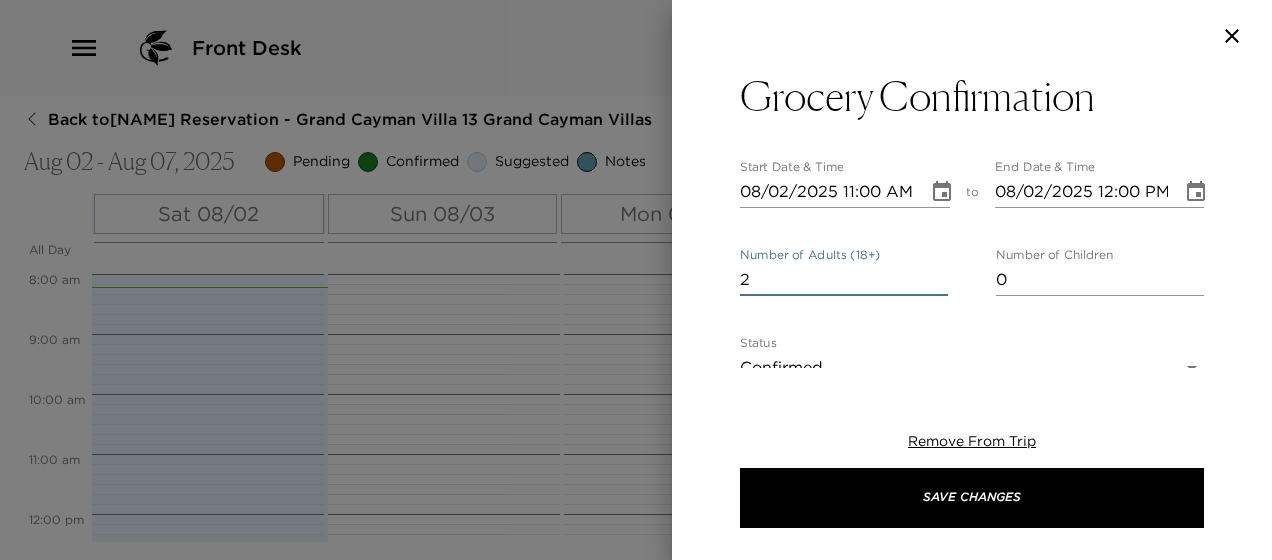 click on "2" at bounding box center (844, 280) 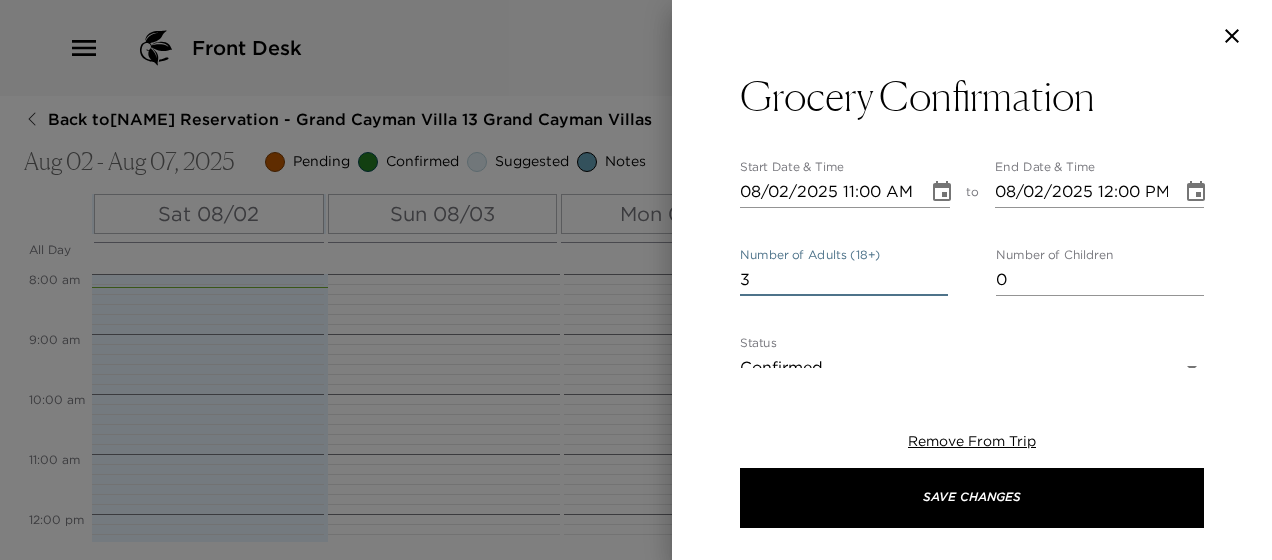 type on "3" 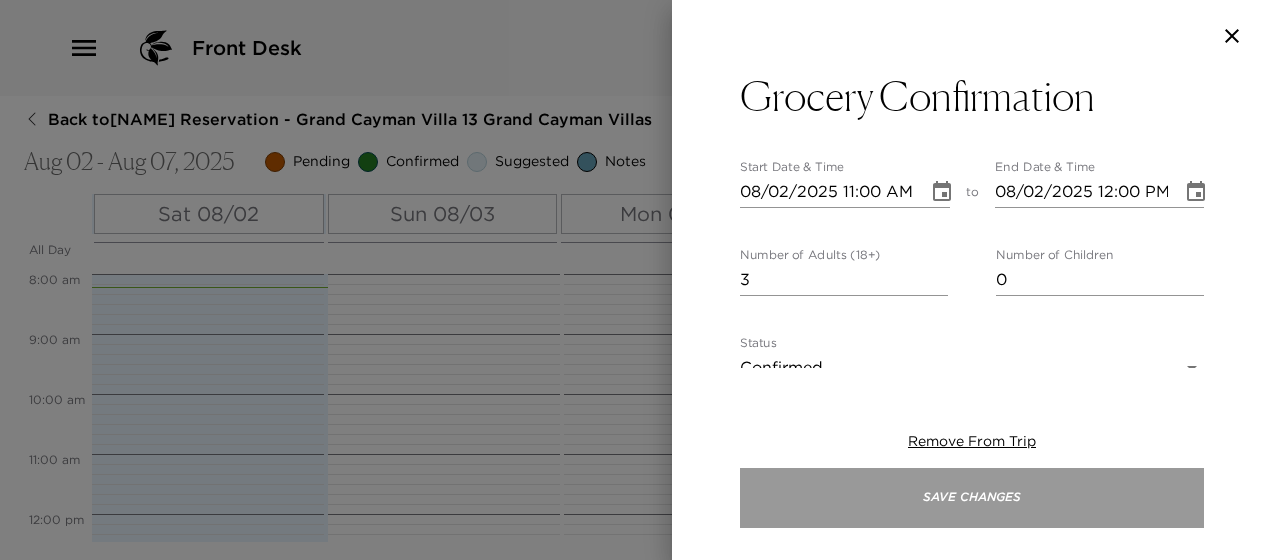 click on "Save Changes" at bounding box center [972, 498] 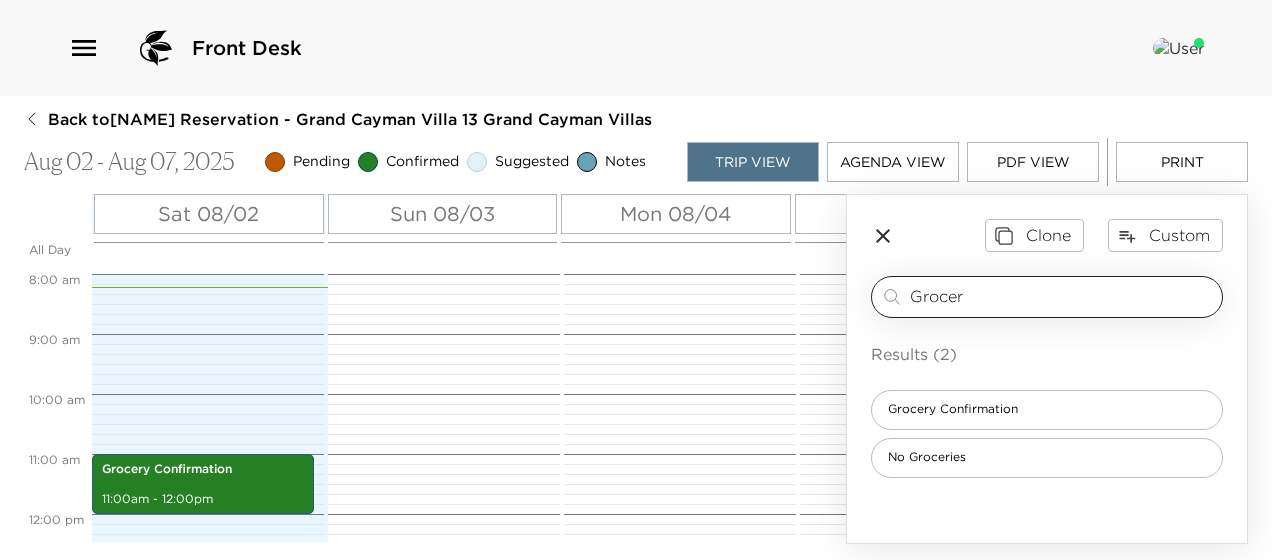 click on "Grocer" at bounding box center [1062, 296] 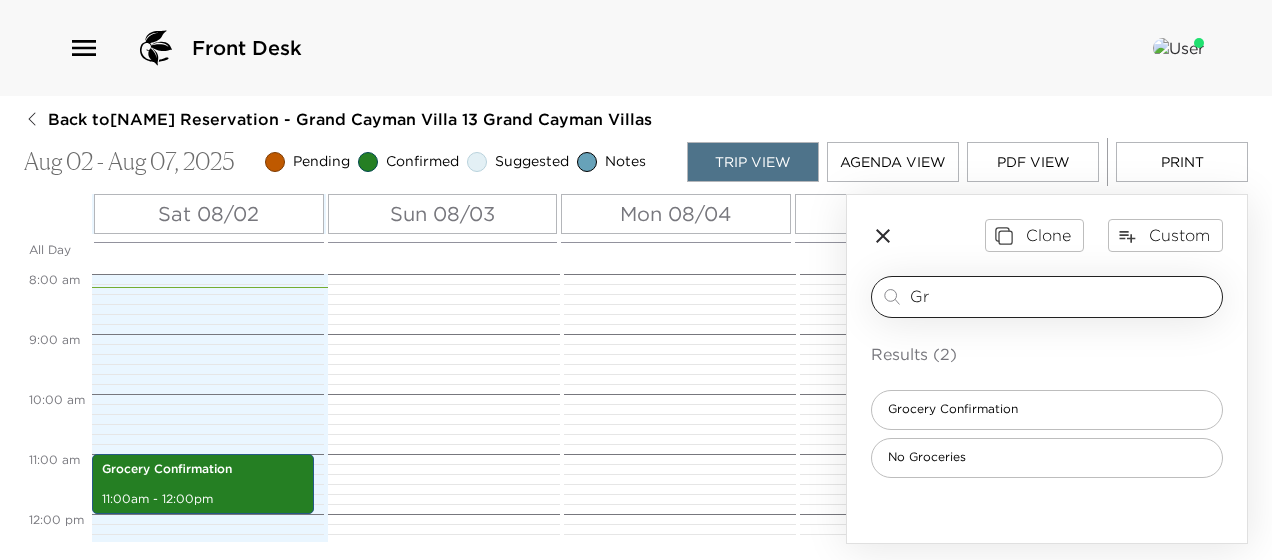 type on "G" 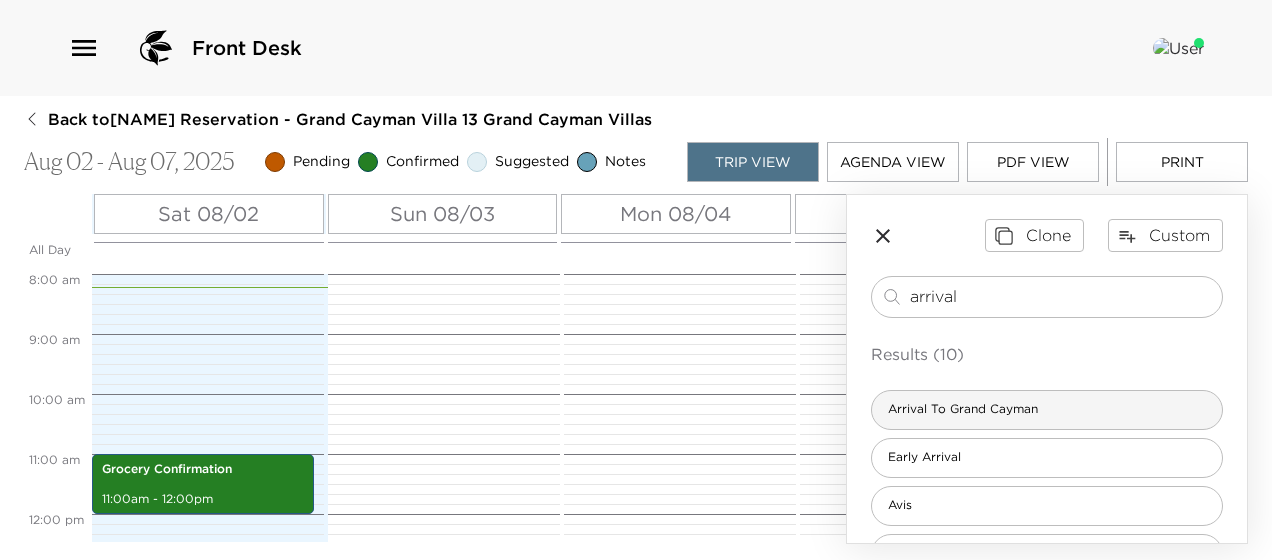 type on "arrival" 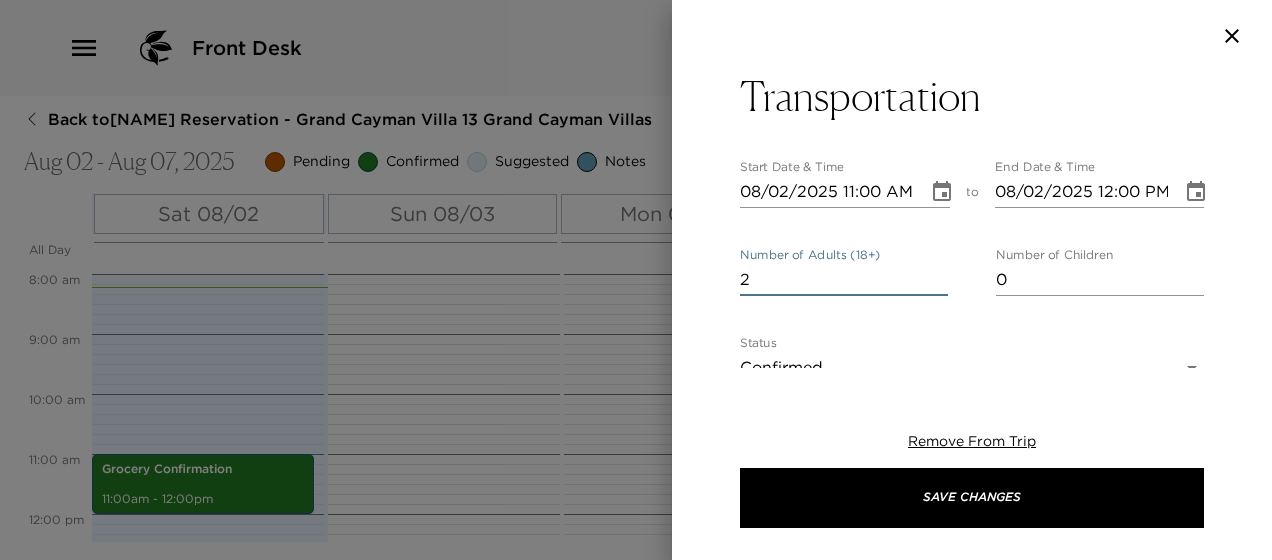 click on "3" at bounding box center (844, 280) 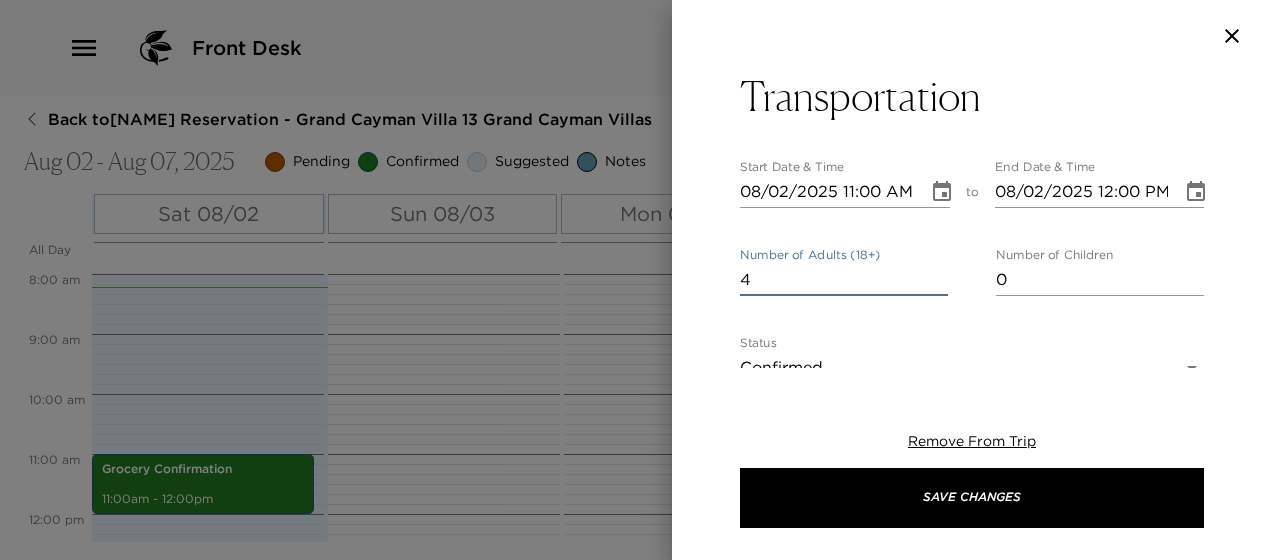 click on "4" at bounding box center [844, 280] 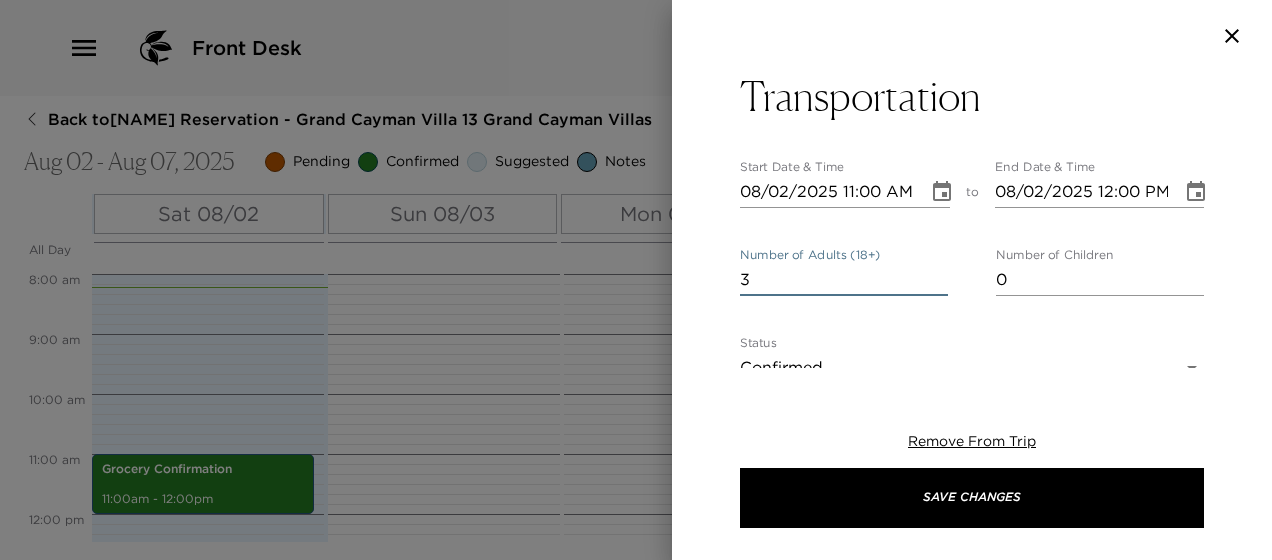 type on "3" 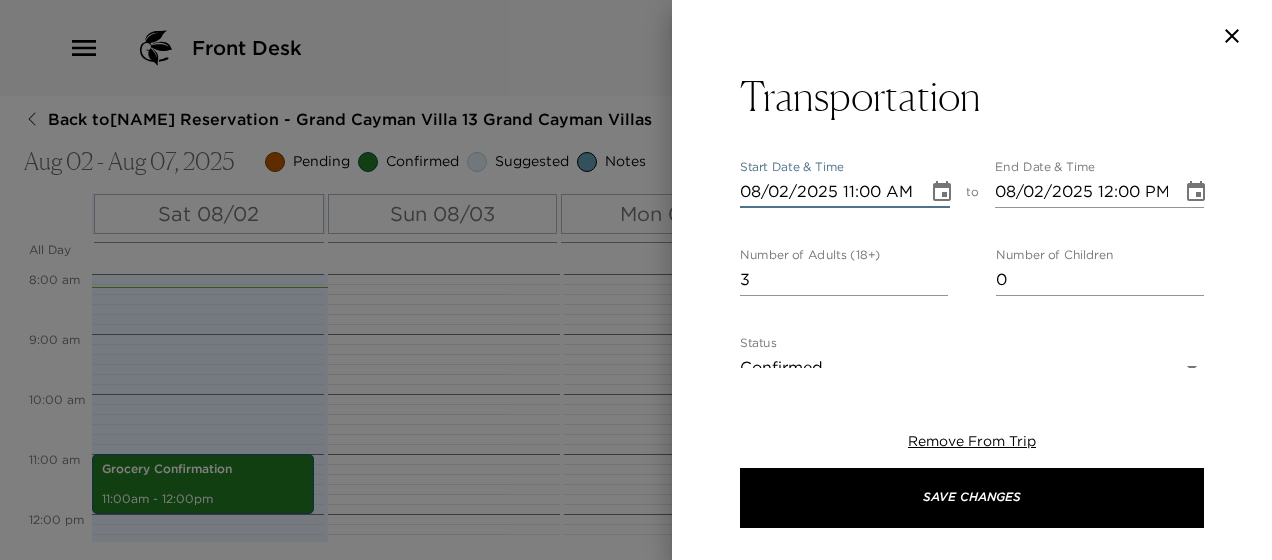 click on "08/02/2025 11:00 AM" at bounding box center [827, 192] 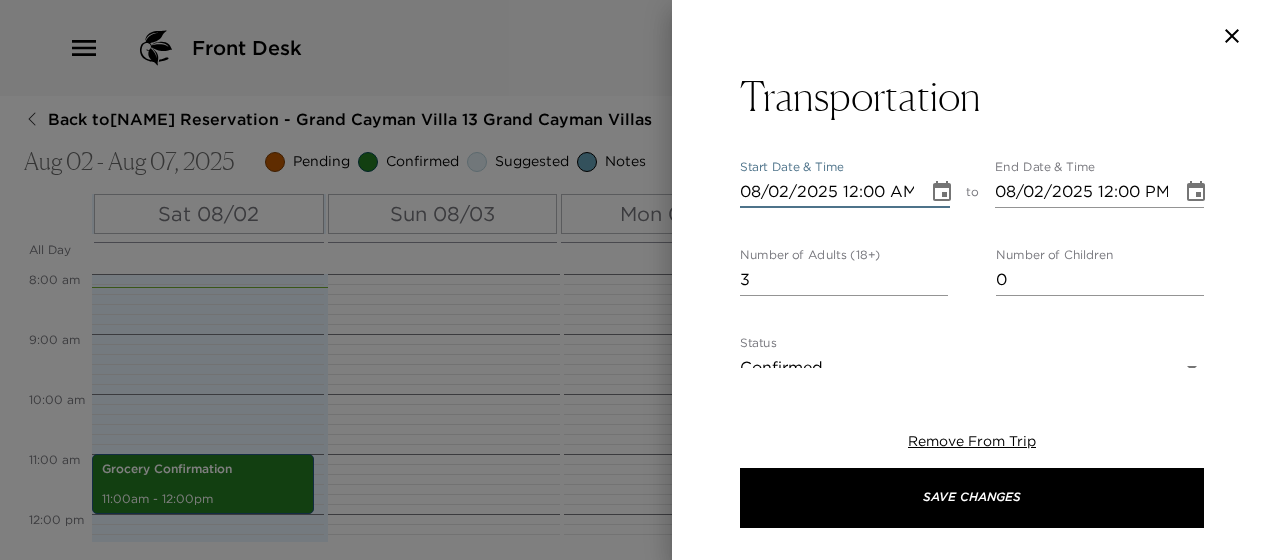 scroll, scrollTop: 0, scrollLeft: 0, axis: both 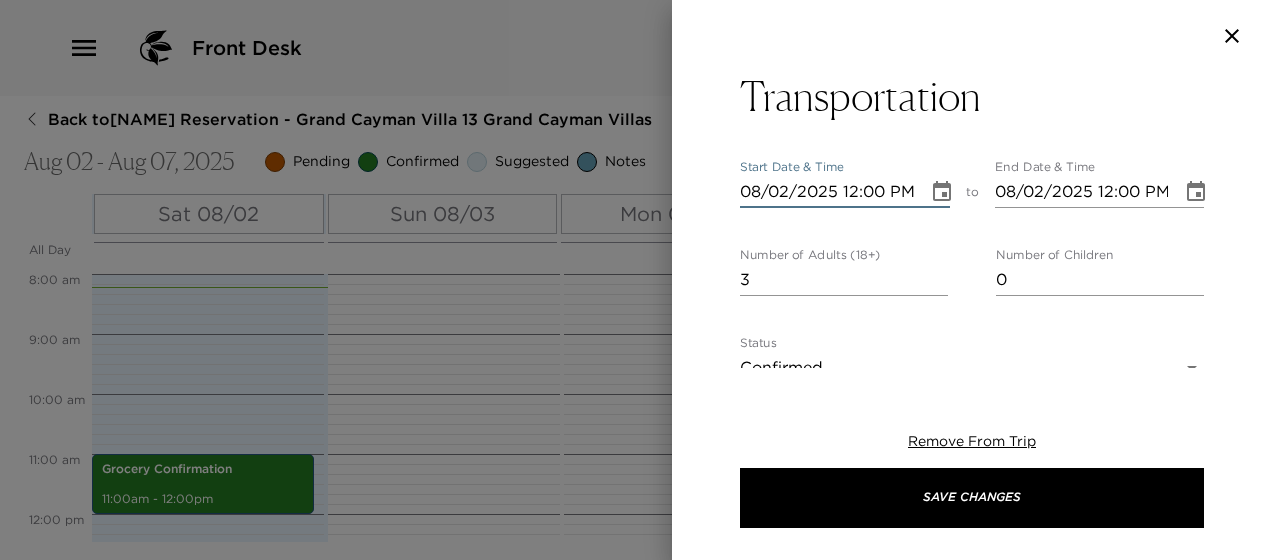type on "08/02/2025 12:00 PM" 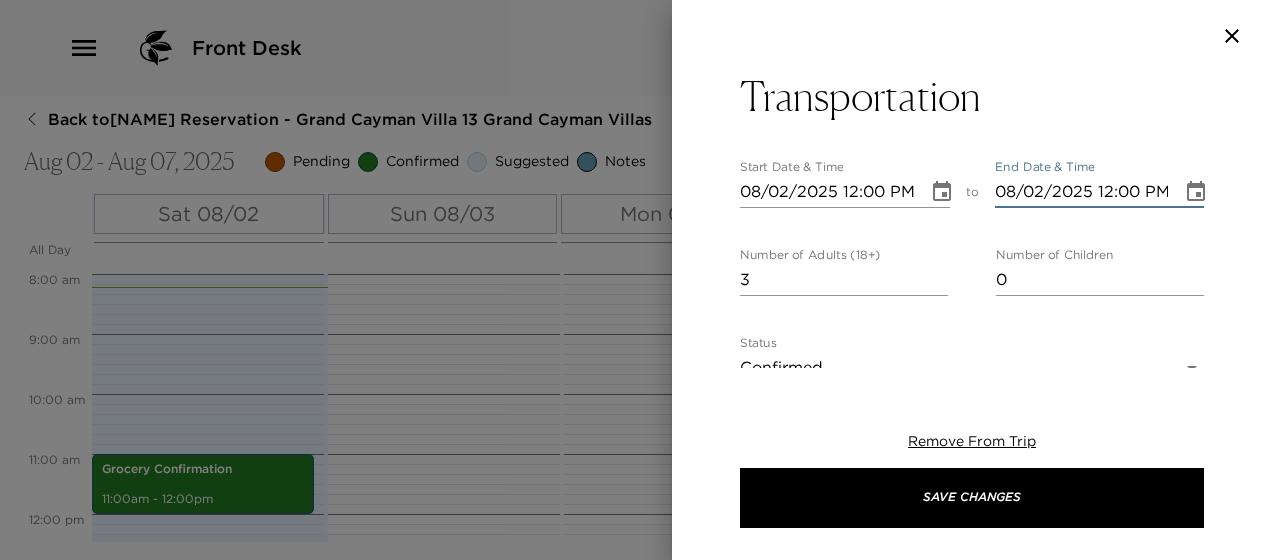 scroll, scrollTop: 0, scrollLeft: 0, axis: both 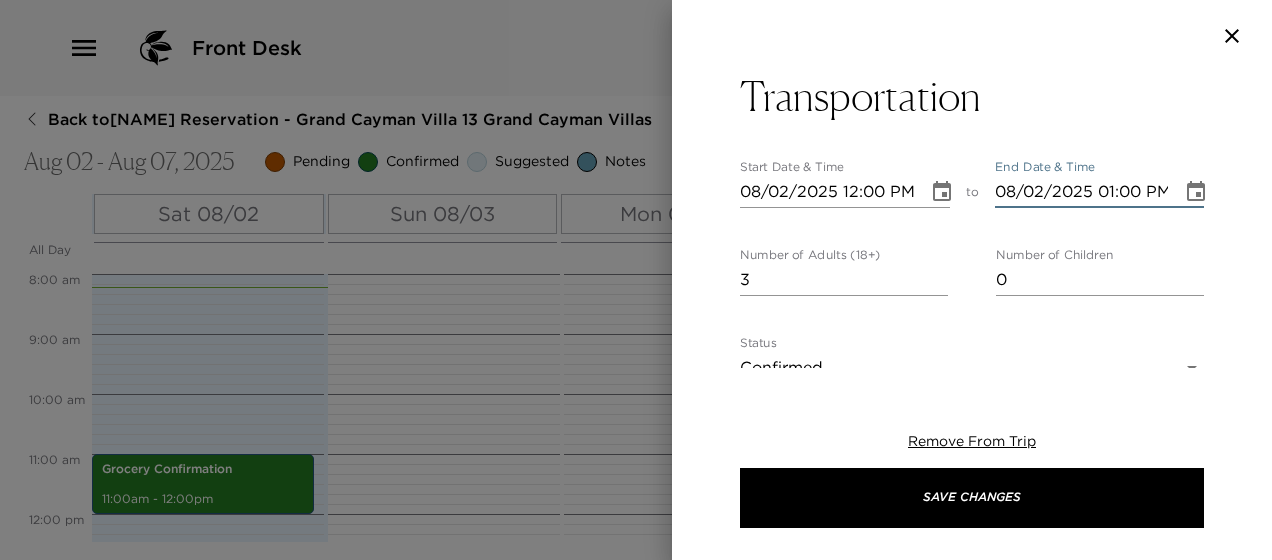 type on "08/02/2025 01:00 PM" 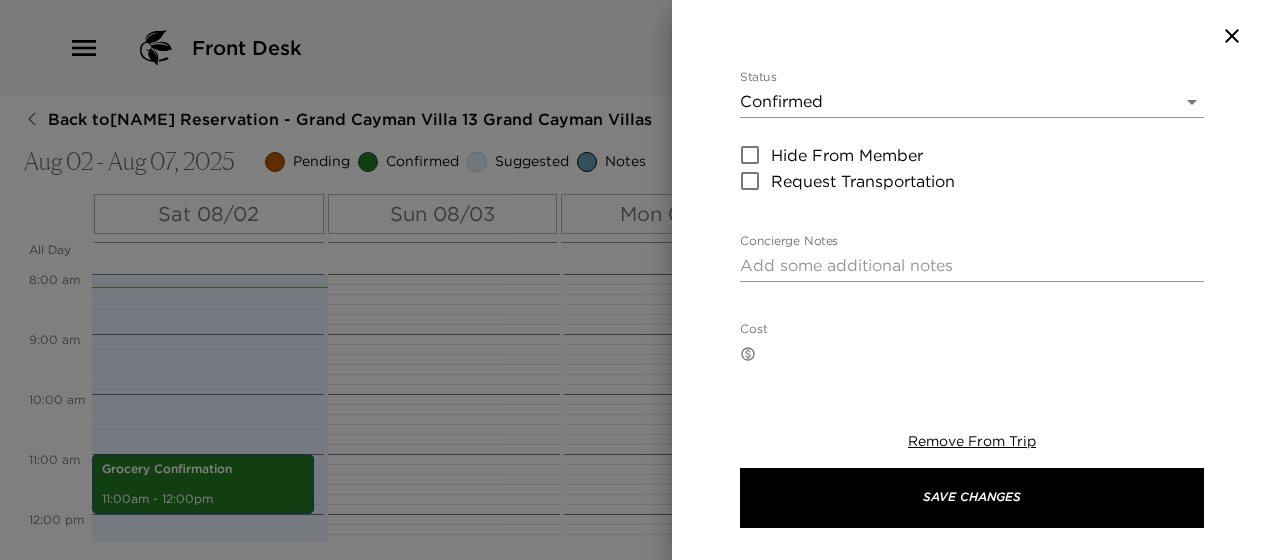 scroll, scrollTop: 306, scrollLeft: 0, axis: vertical 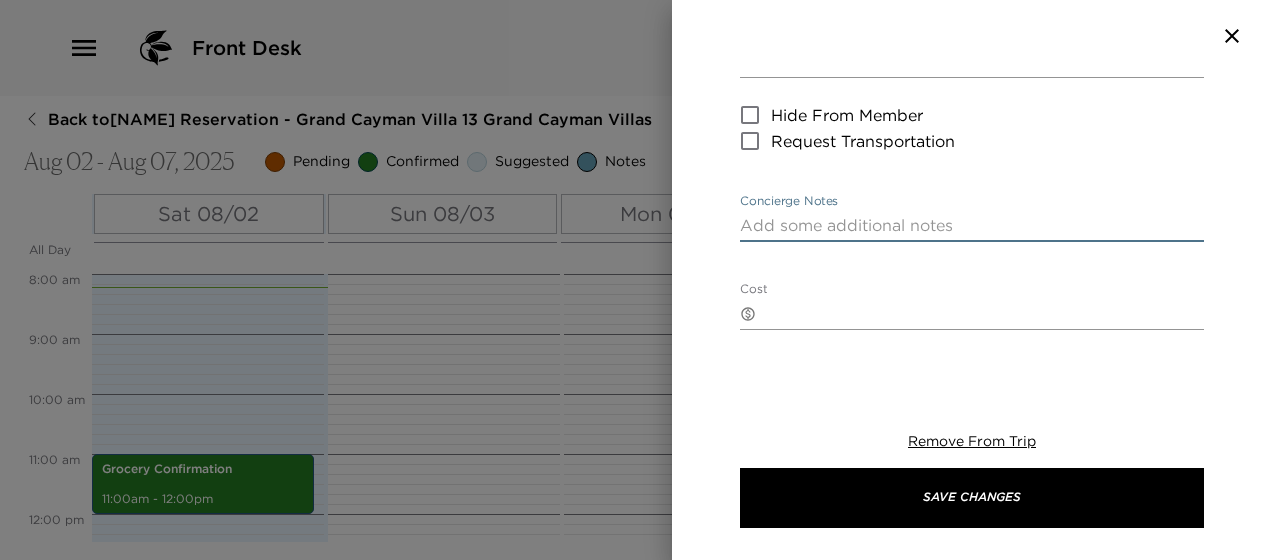 click on "Concierge Notes" at bounding box center (972, 225) 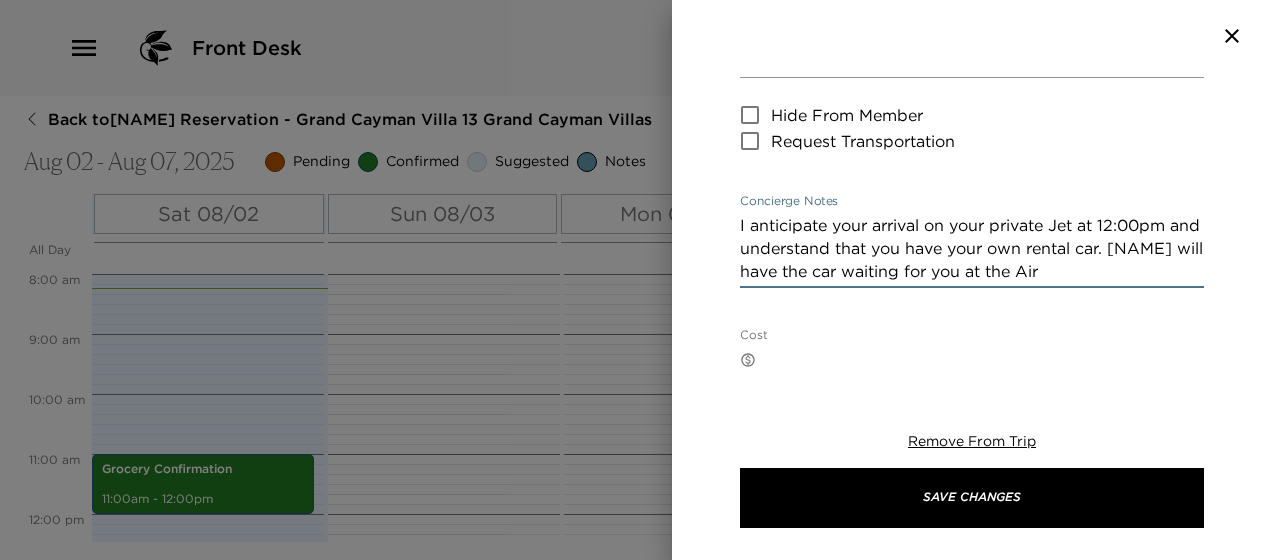 click on "I anticipate your arrival on your private Jet at 12:00pm and understand that you have your own rental car. [NAME] will have the car waiting for you at the Air" at bounding box center [972, 248] 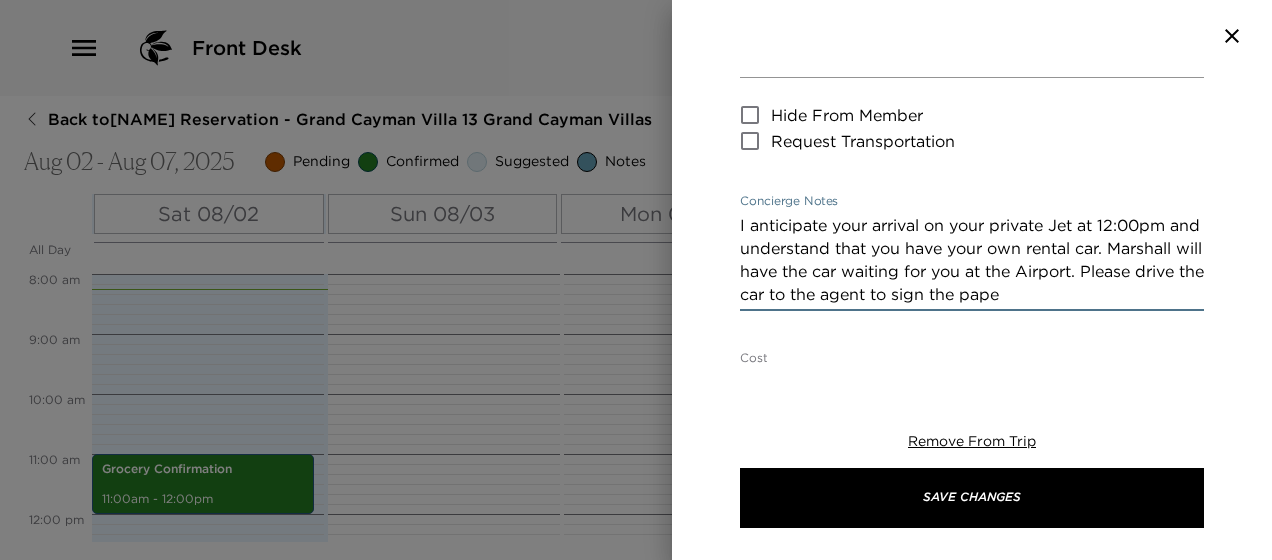 click on "I anticipate your arrival on your private Jet at 12:00pm and understand that you have your own rental car. Marshall will have the car waiting for you at the Airport. Please drive the car to the agent to sign the pape" at bounding box center [972, 260] 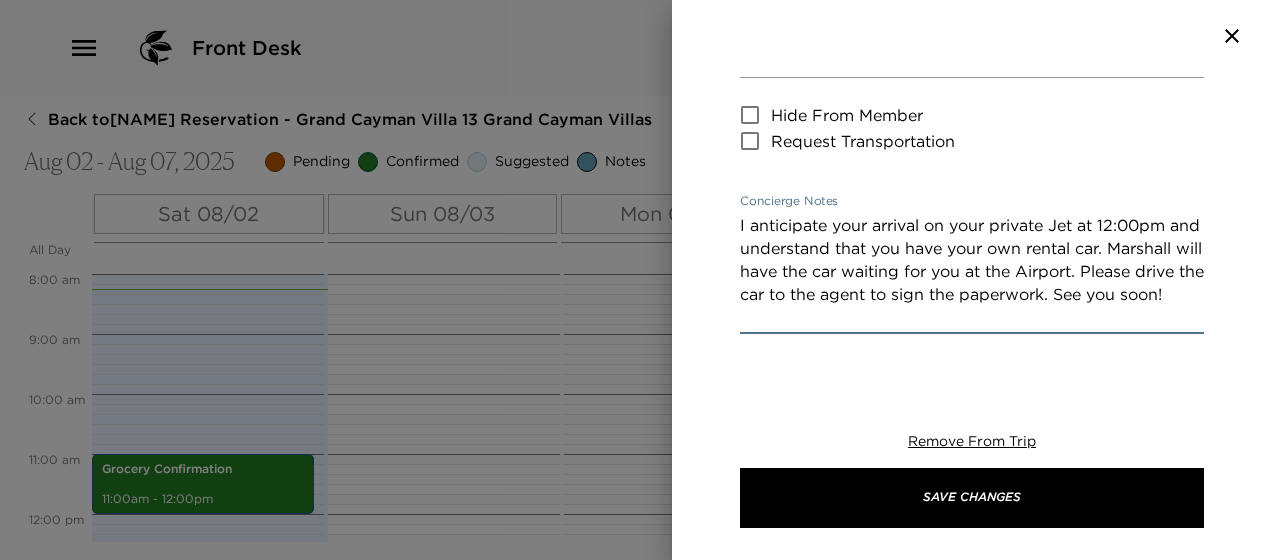 type on "I anticipate your arrival on your private Jet at 12:00pm and understand that you have your own rental car. Marshall will have the car waiting for you at the Airport. Please drive the car to the agent to sign the paperwork. See you soon!" 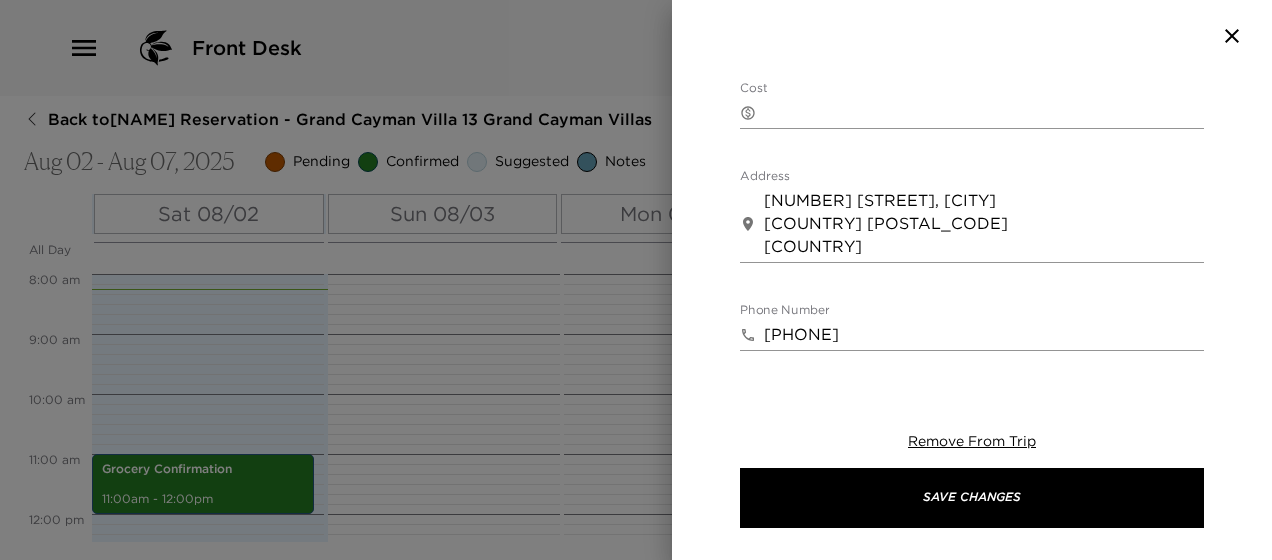 scroll, scrollTop: 639, scrollLeft: 0, axis: vertical 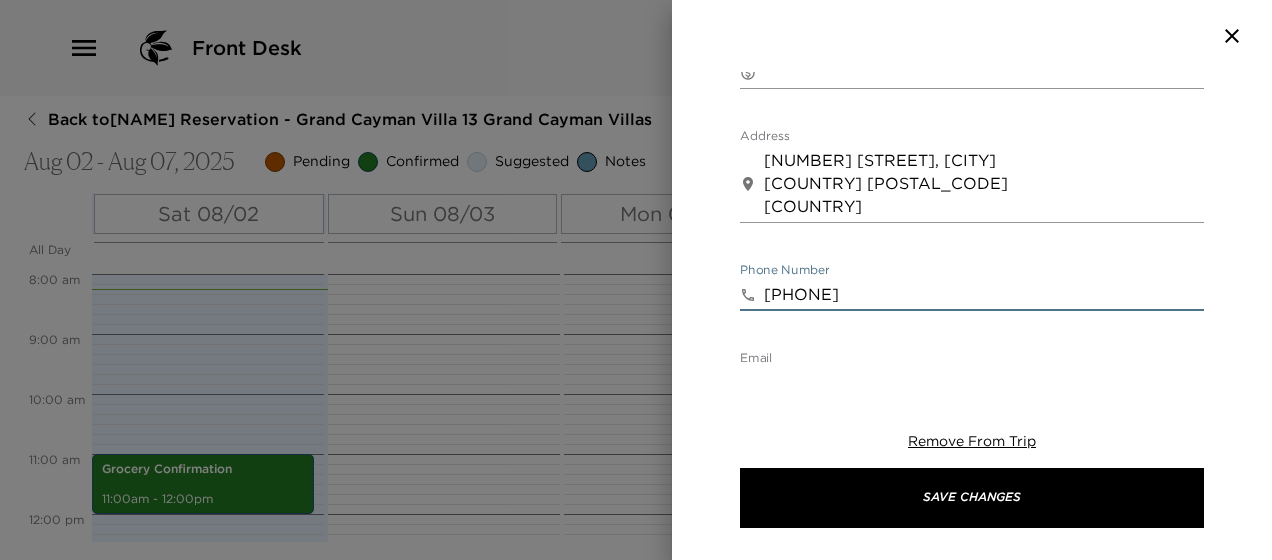 click on "[PHONE]" at bounding box center (984, 295) 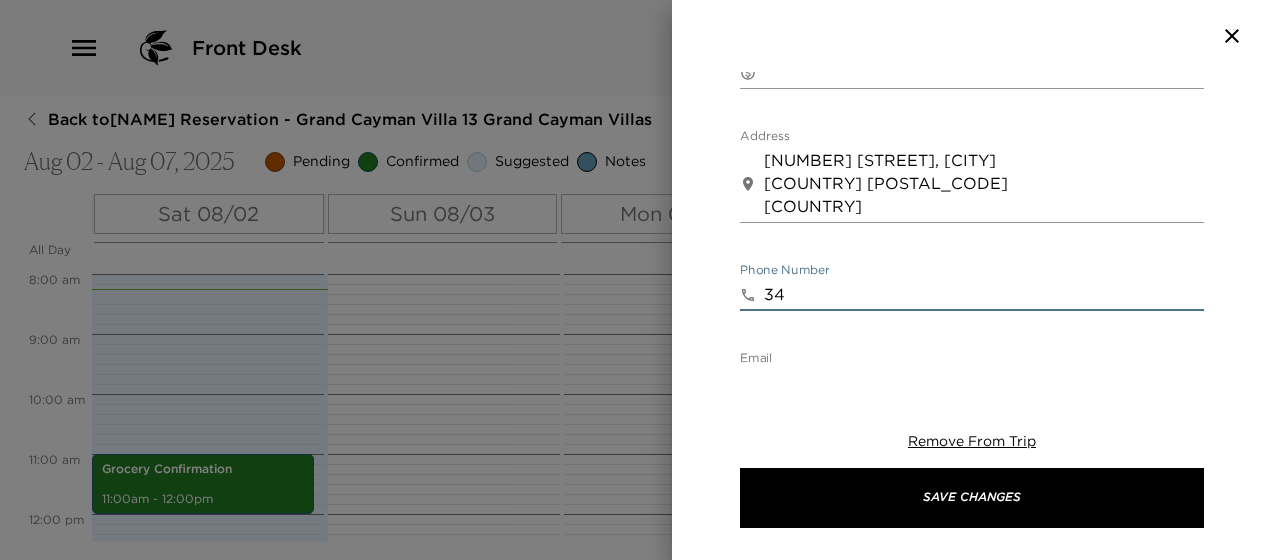 type on "3" 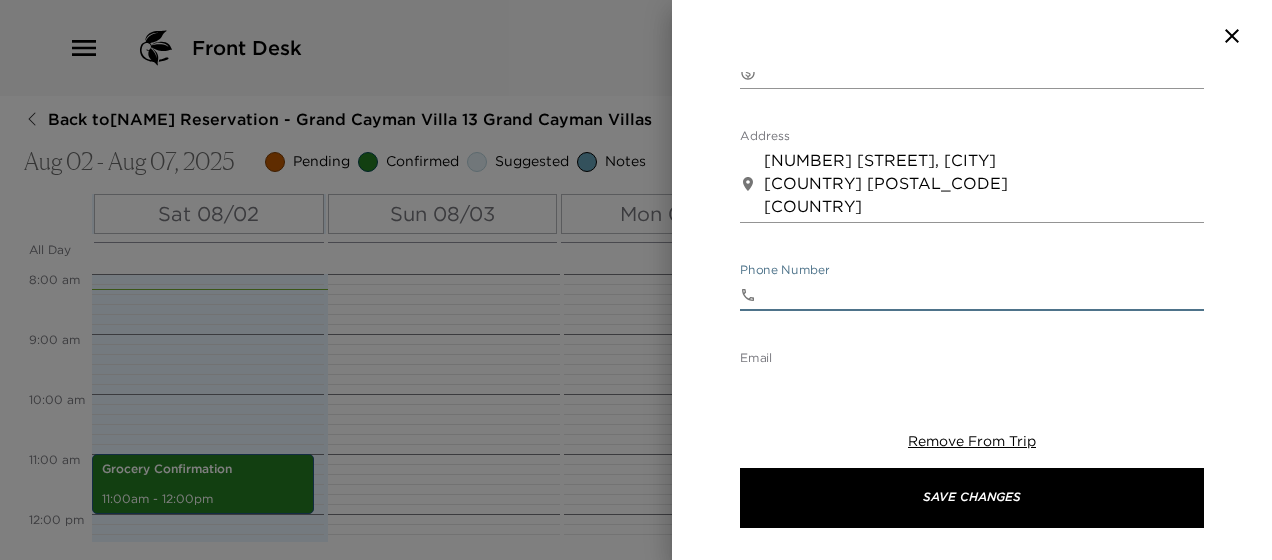type 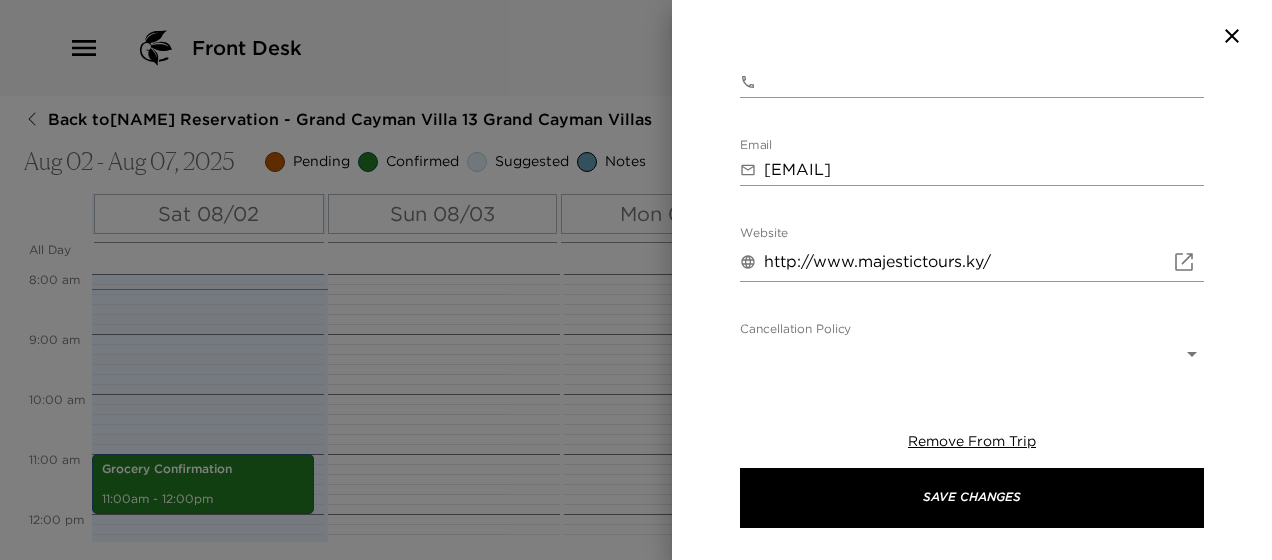scroll, scrollTop: 852, scrollLeft: 0, axis: vertical 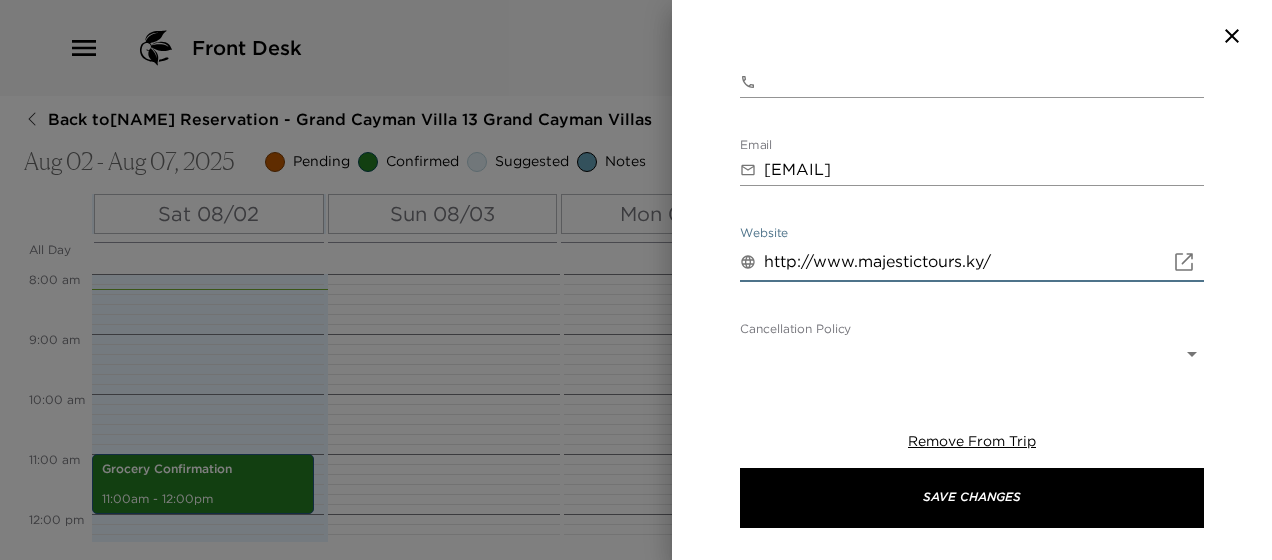click on "http://www.majestictours.ky/" at bounding box center [964, 262] 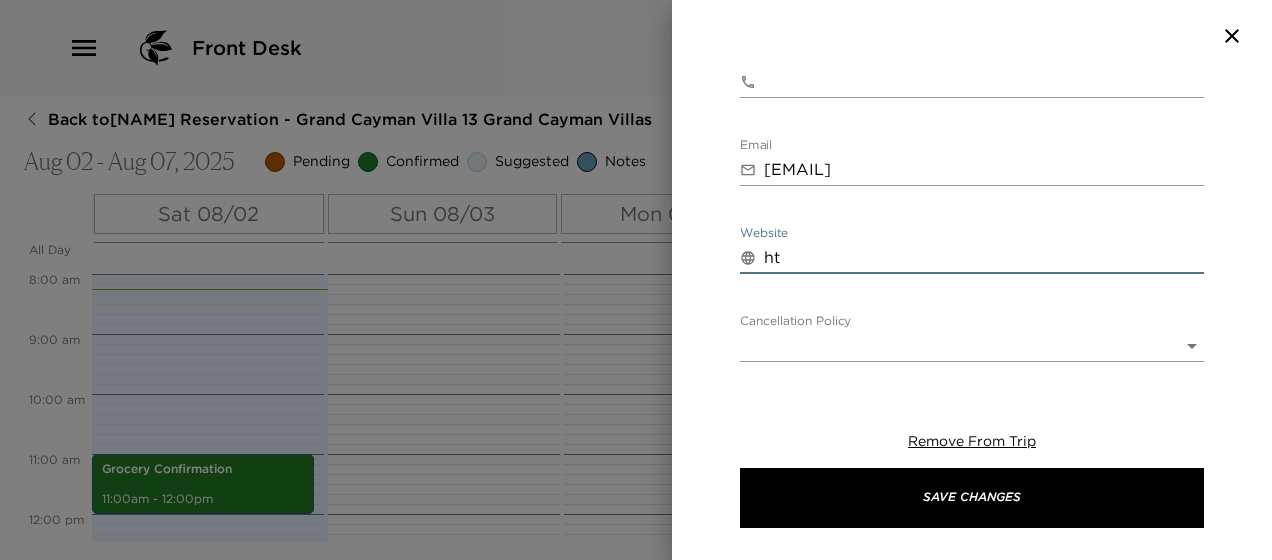 type on "h" 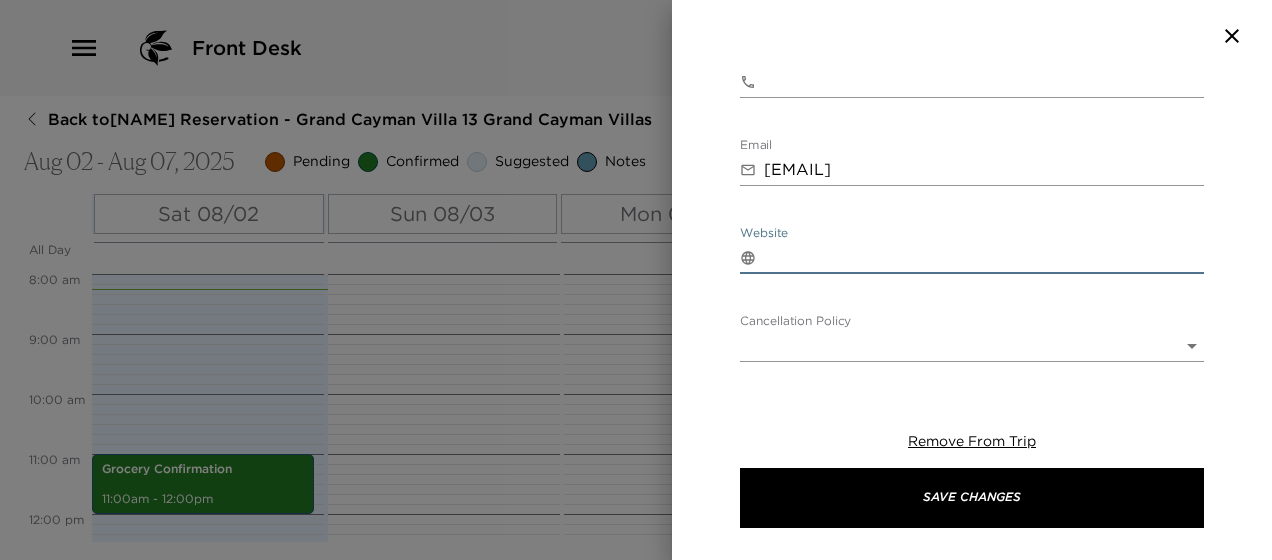 type 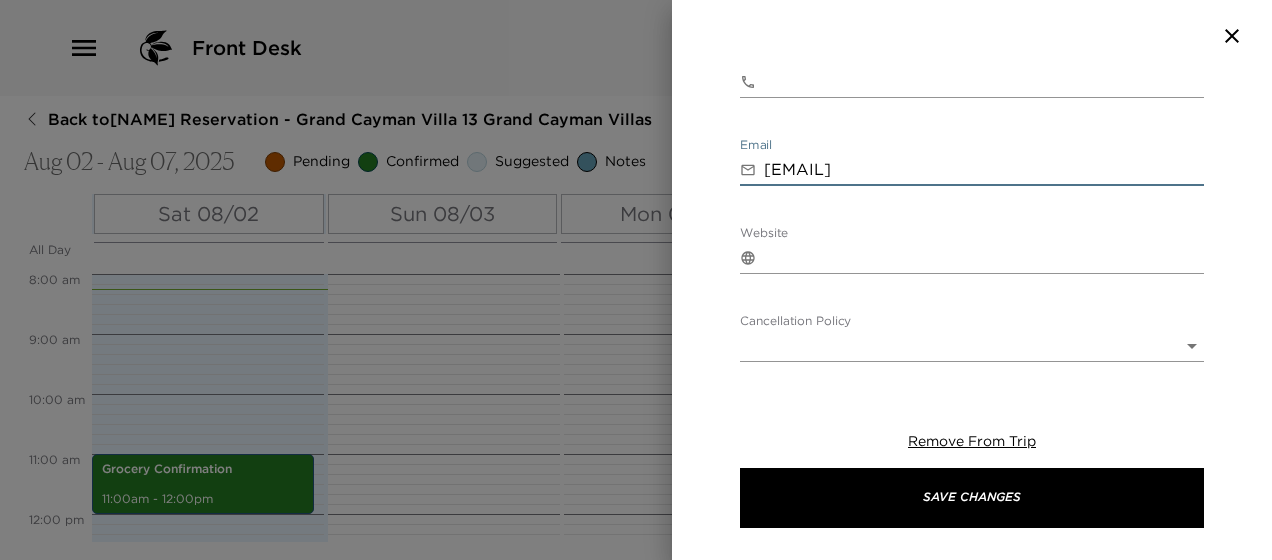 click on "[EMAIL]" at bounding box center [984, 170] 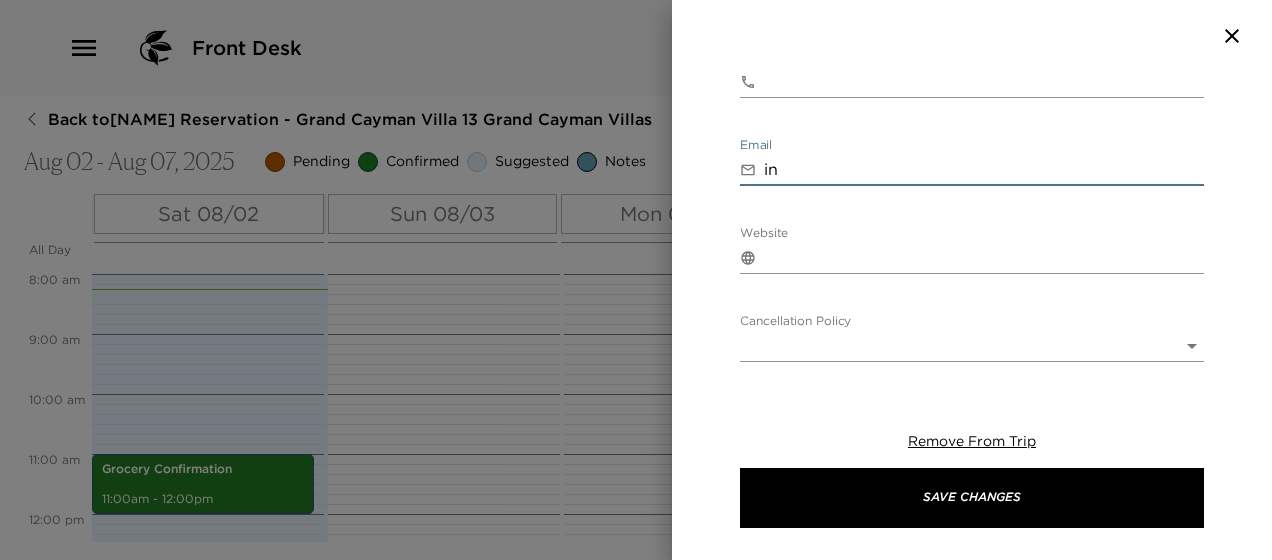 type on "i" 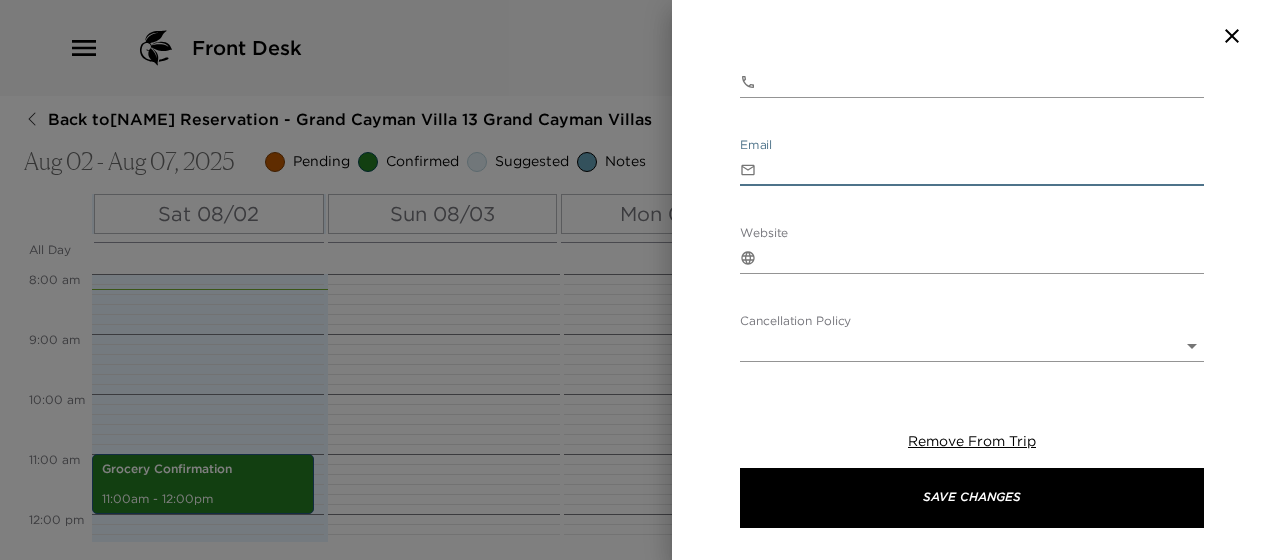 type 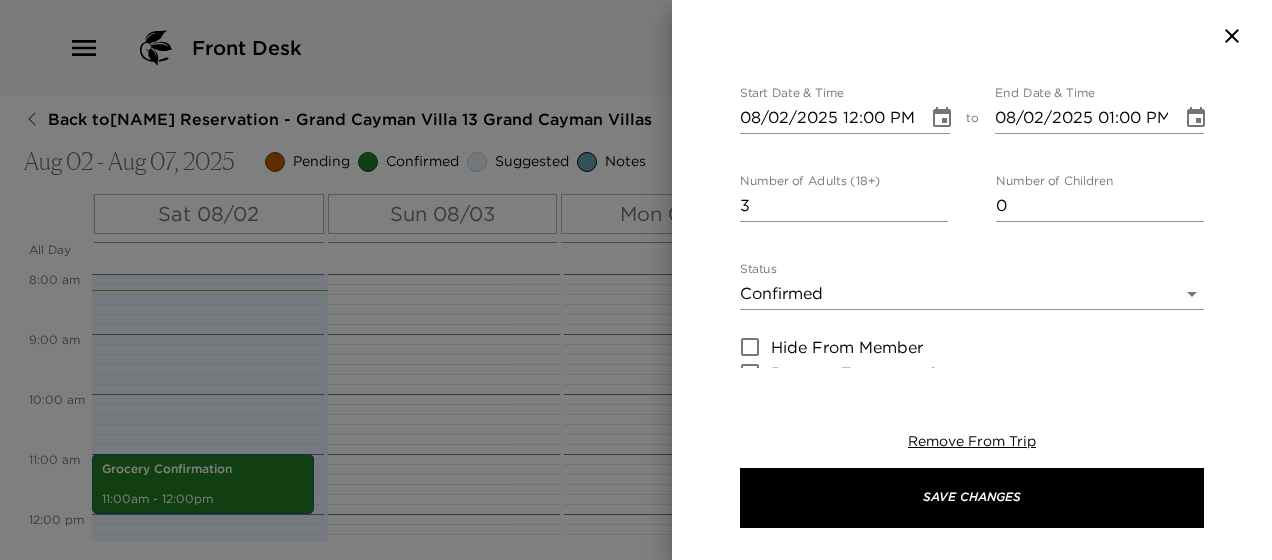 scroll, scrollTop: 0, scrollLeft: 0, axis: both 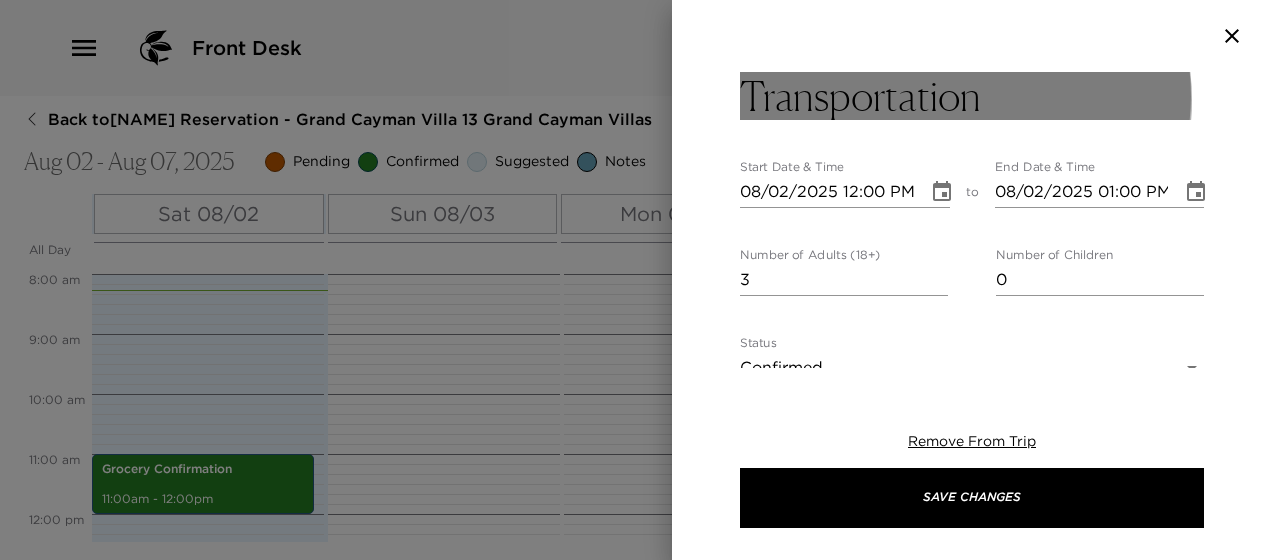 click on "Transportation" at bounding box center [860, 96] 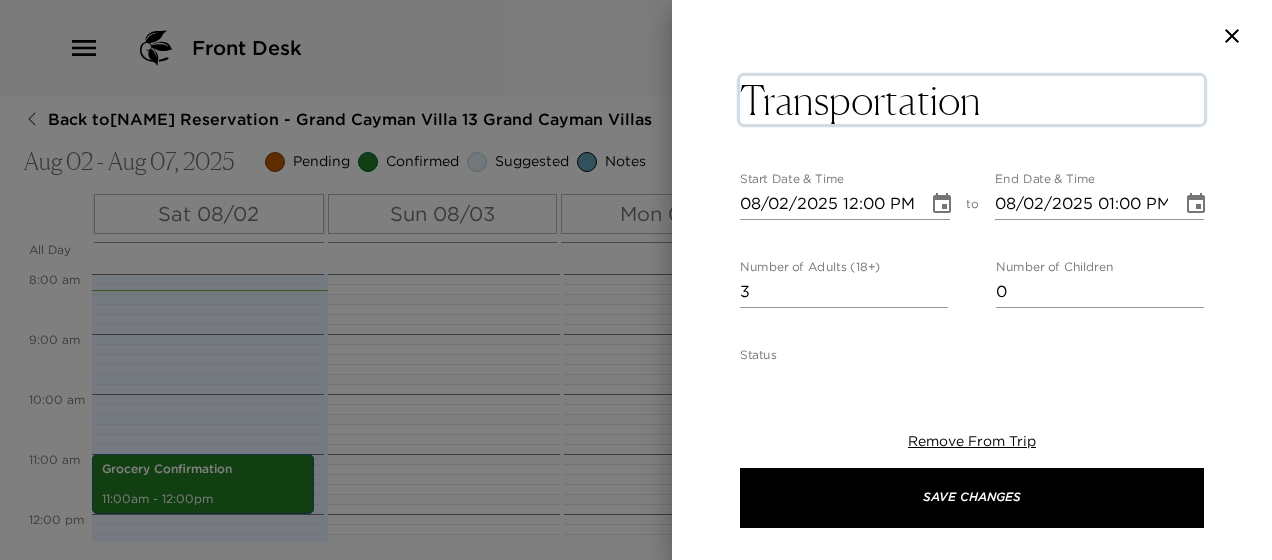 click on "Transportation" at bounding box center (972, 100) 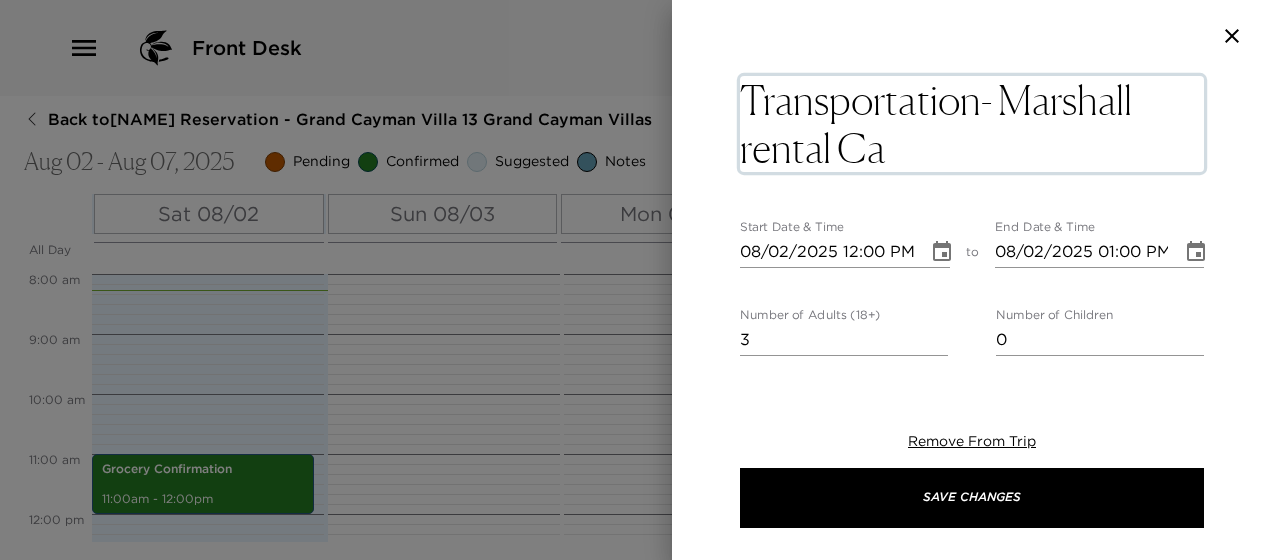 type on "Transportation- Marshall rental Car" 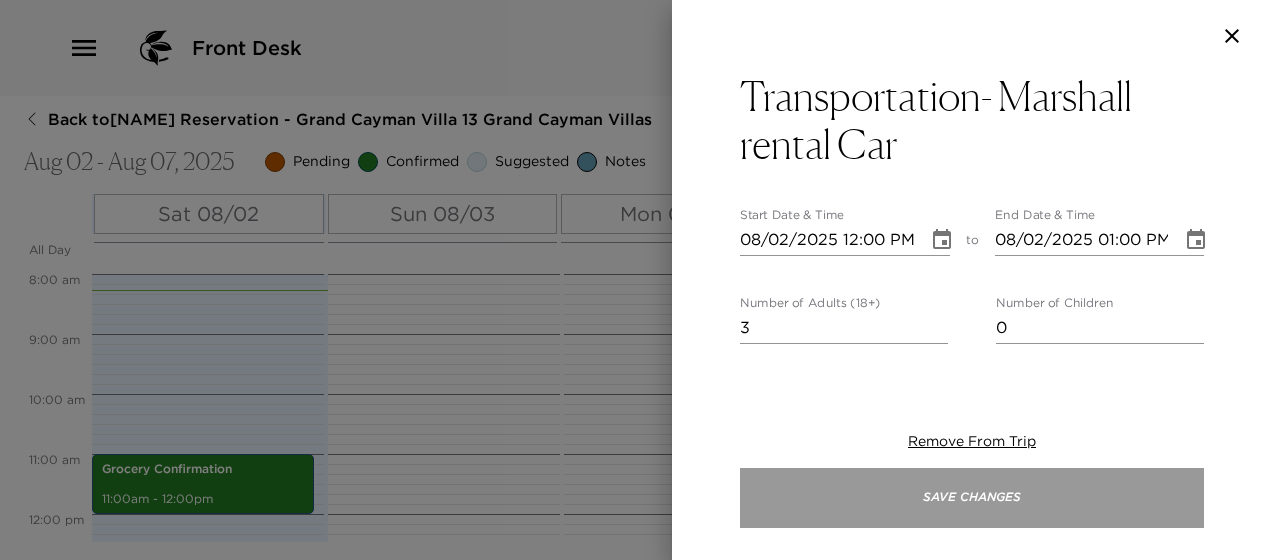 click on "Save Changes" at bounding box center (972, 498) 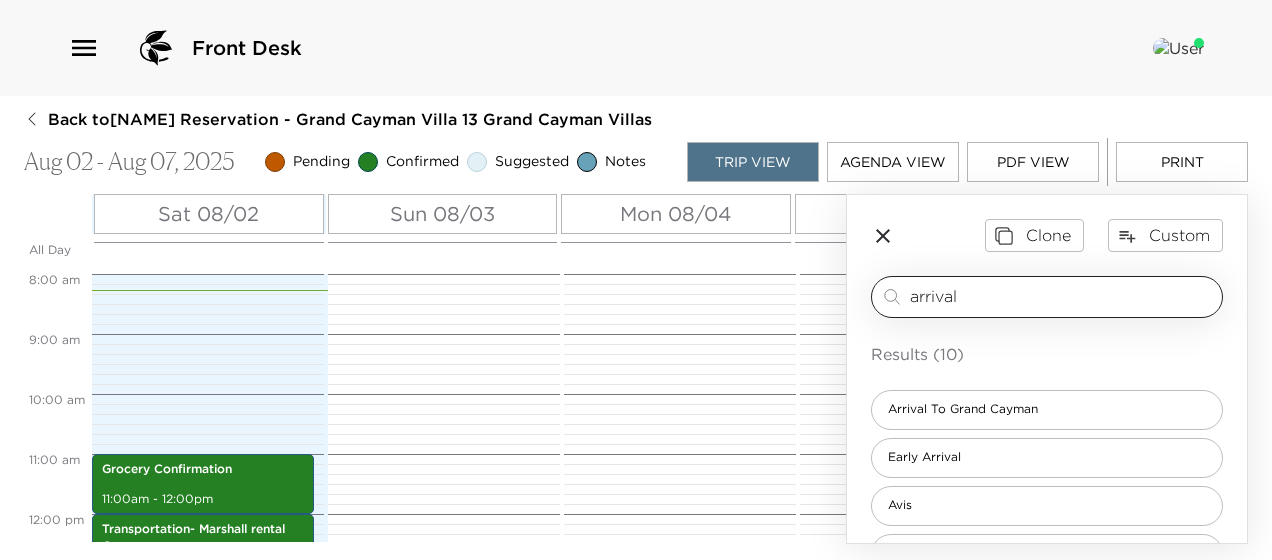 click on "arrival" at bounding box center (1062, 296) 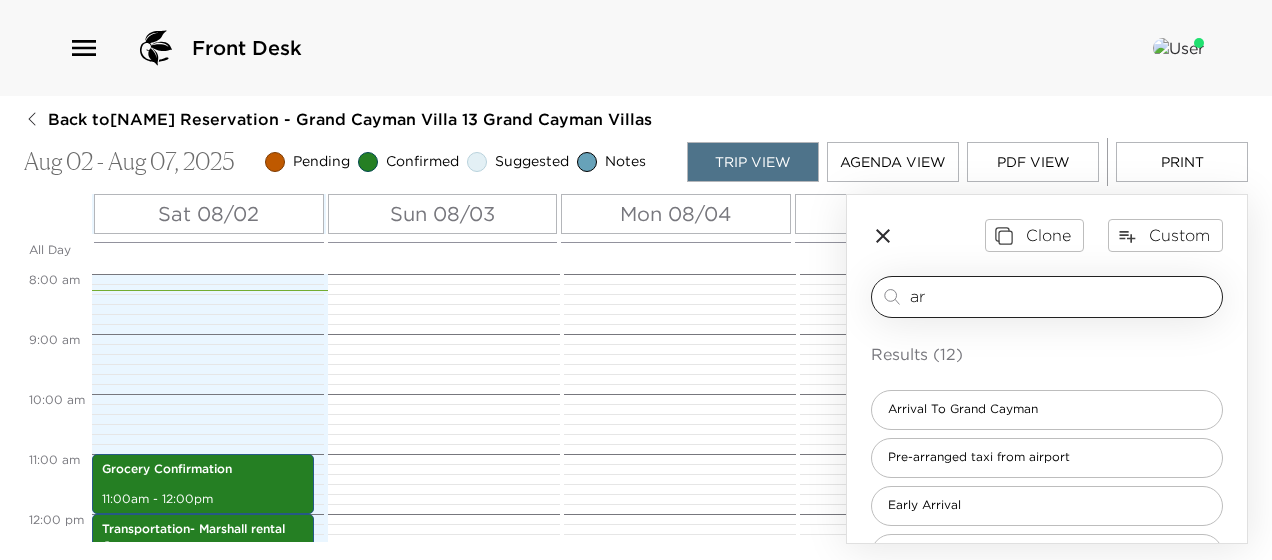 type on "a" 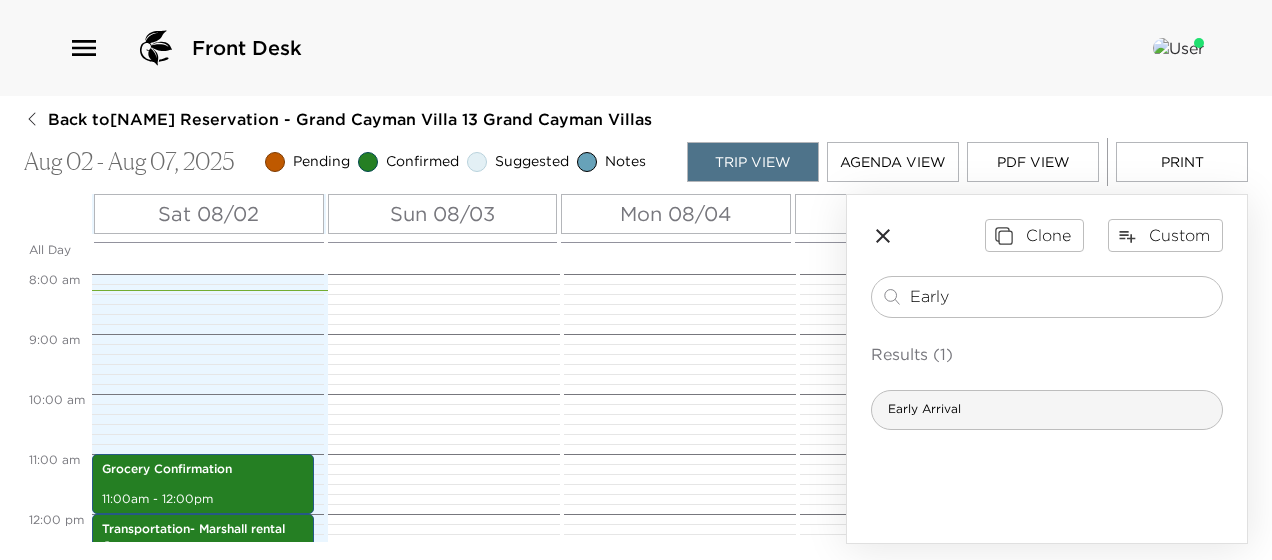 type on "Early" 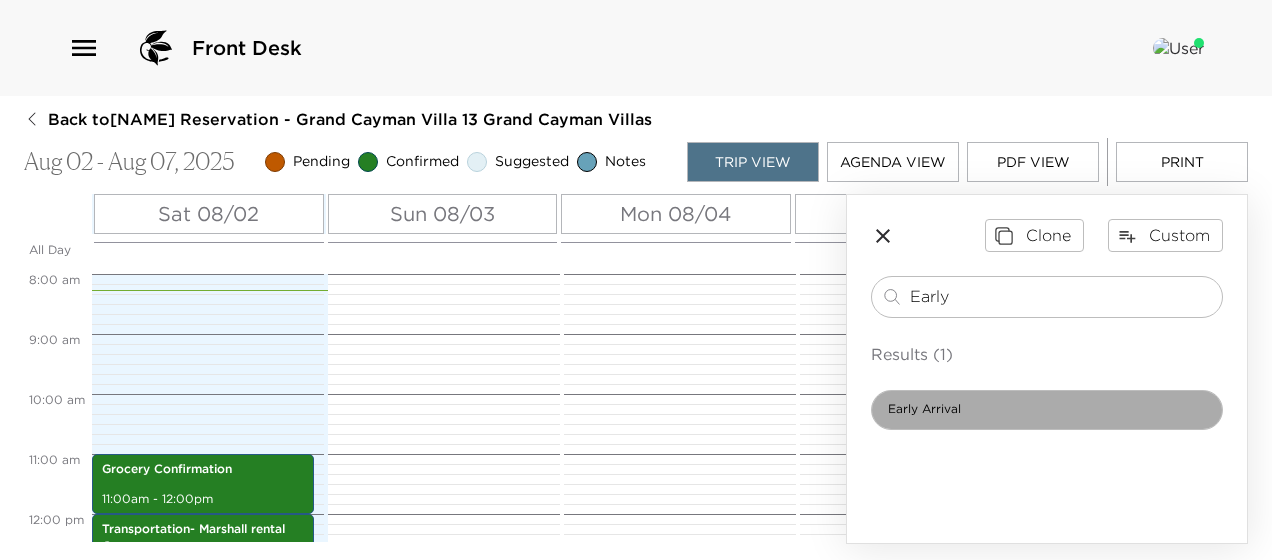click on "Early Arrival" at bounding box center [1047, 410] 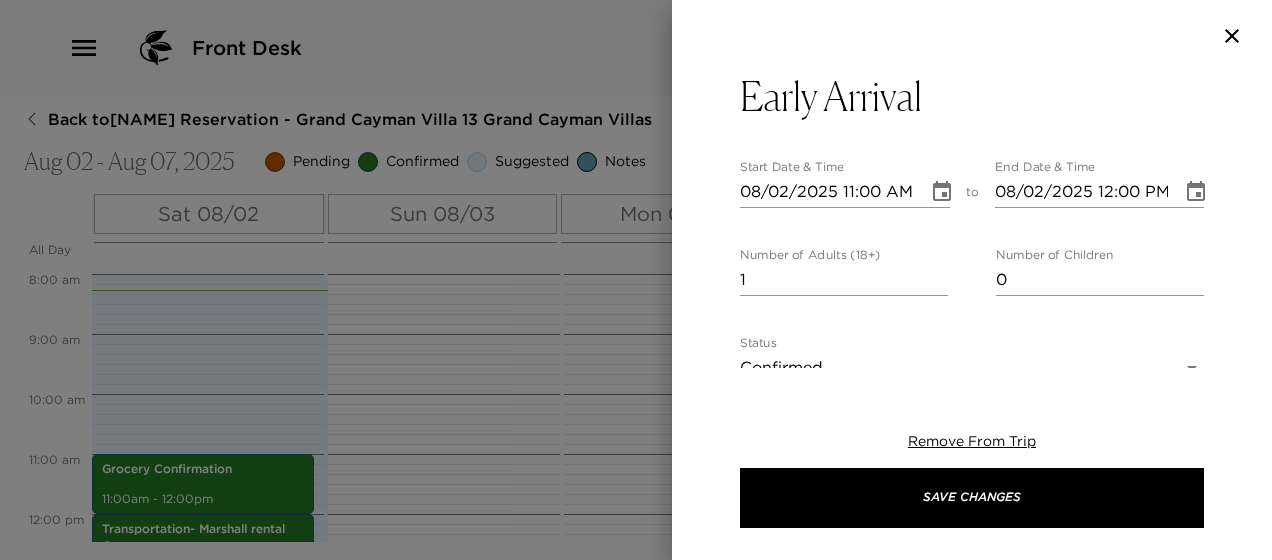 type on "I will greet you at your residence upon your arrival. Since your arrival is prior to our check-in time of 4:00pm, I will be happy to store your luggage for you at the Villa. Upon your arrival, I will review our Golf Cart waiver form and will register your account with the Ritz Carlton. You are welcome to use the Ritz Carlton facilities while your villa is being prepared. I will be delighted to offer you a tour of the Ritz Carlton property at this time. After the tour, you are free to enjoy lunch at the Andiamo restaurant or Saint June Beach restaurant at the main pool on the ocean side. Feel free to also enjoy the pool, beach & chaise loungers." 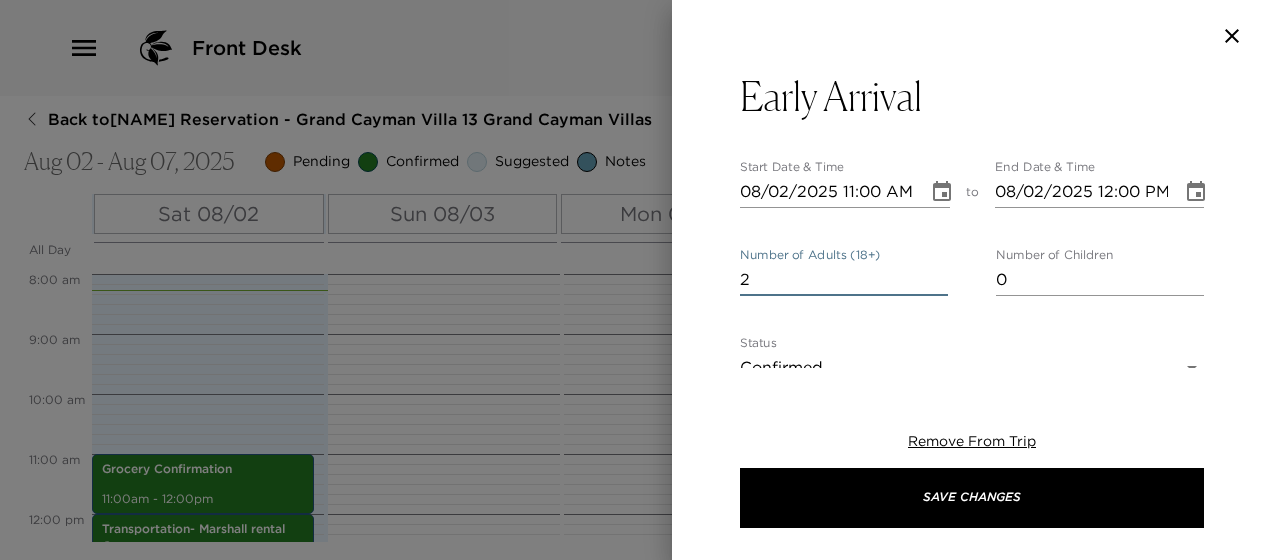 click on "2" at bounding box center (844, 280) 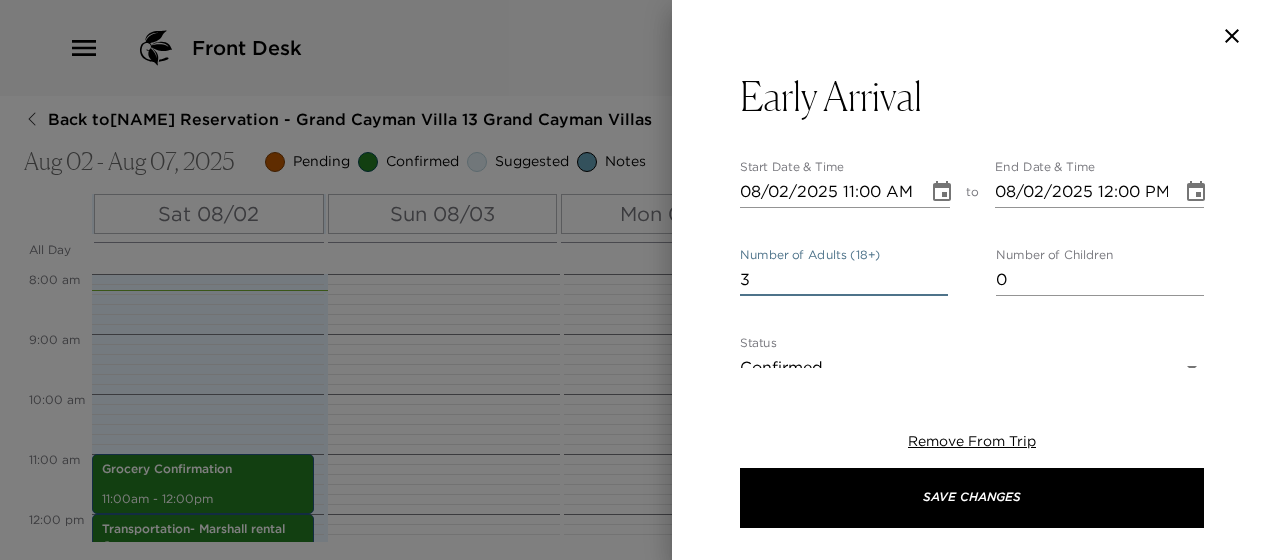 click on "3" at bounding box center [844, 280] 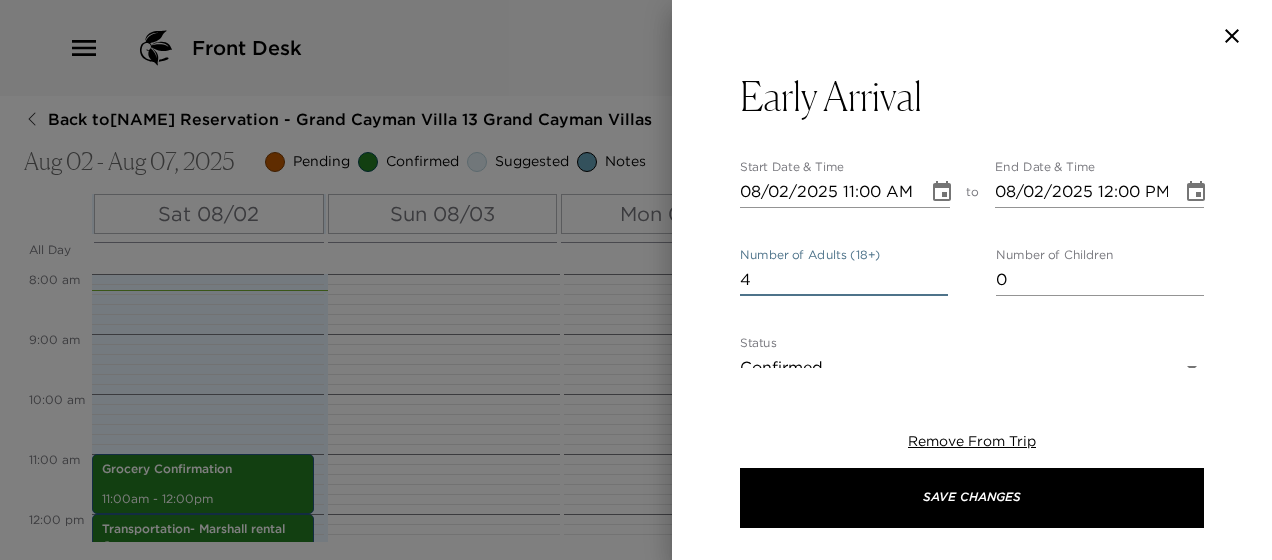 click on "4" at bounding box center [844, 280] 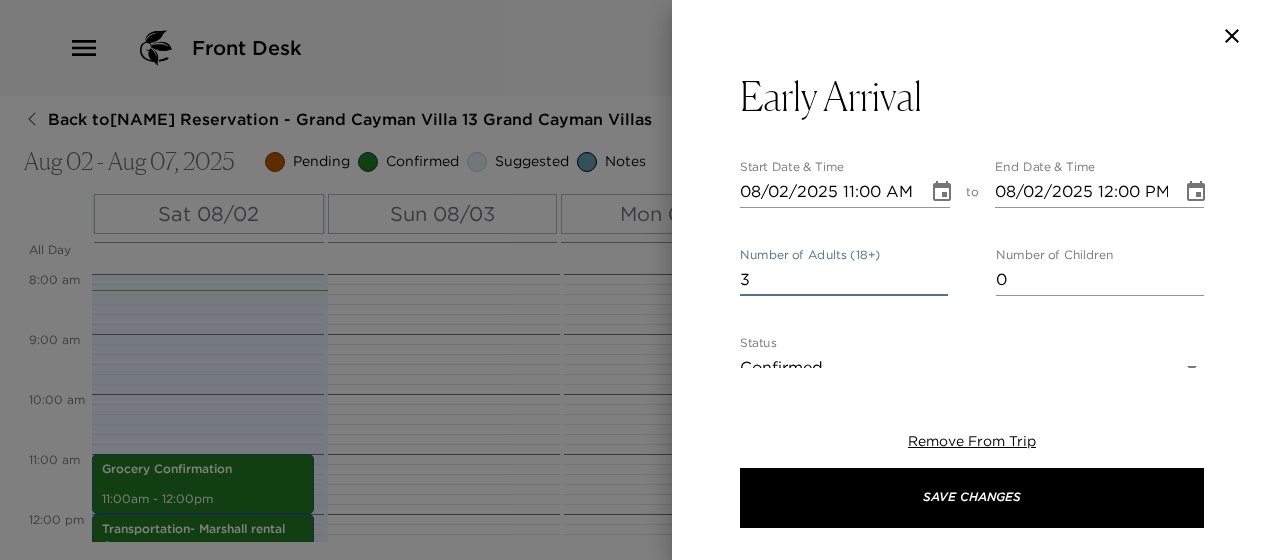type on "3" 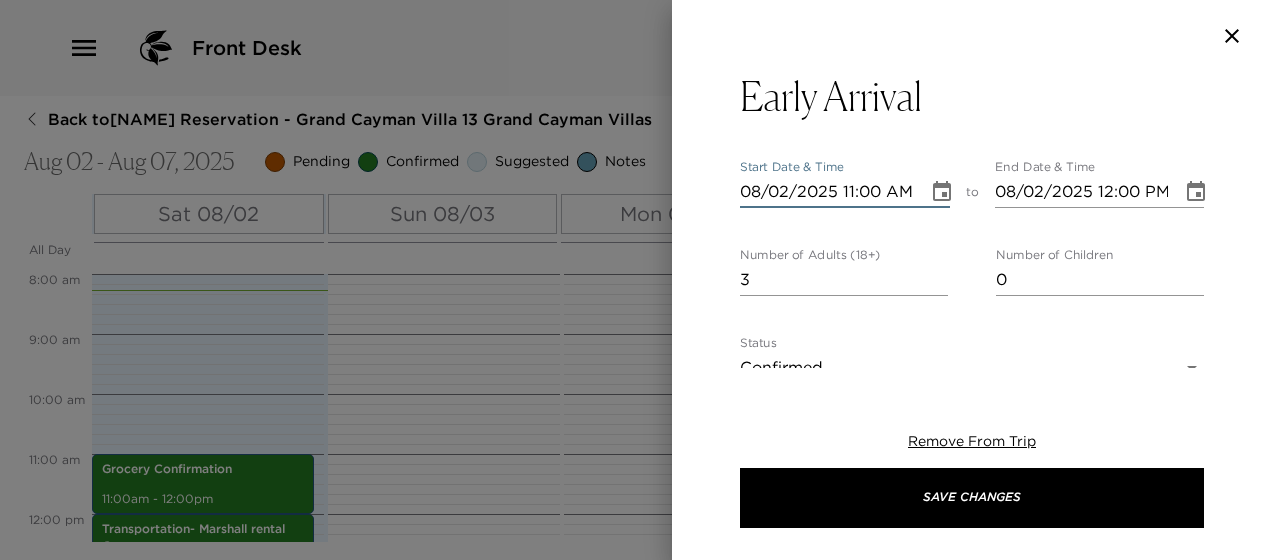click on "08/02/2025 11:00 AM" at bounding box center (827, 192) 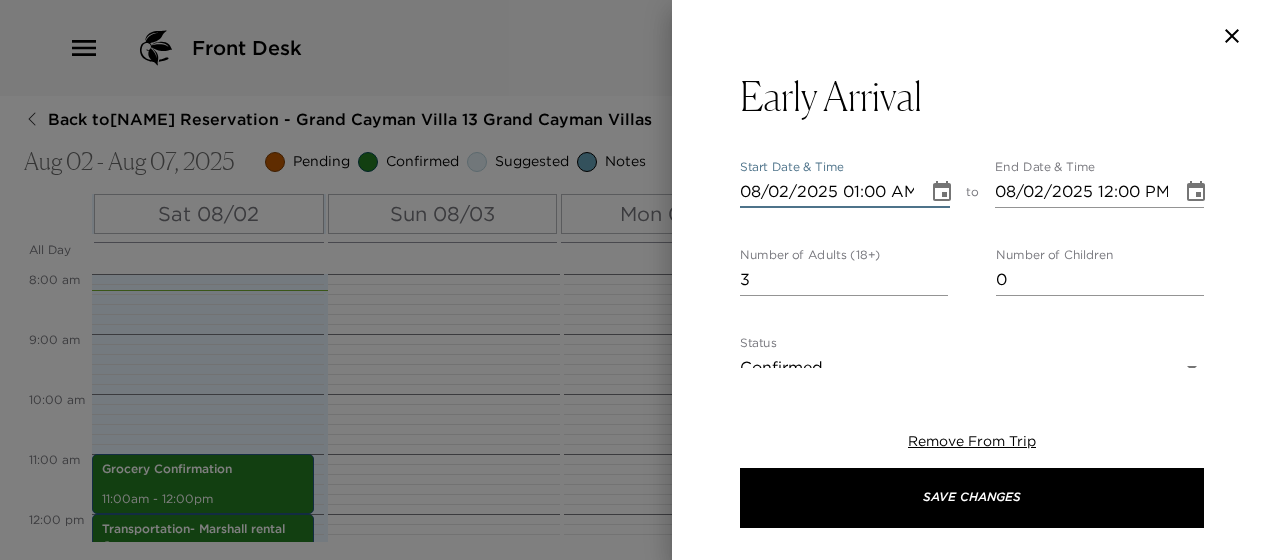 click on "08/02/2025 01:00 AM" at bounding box center [827, 192] 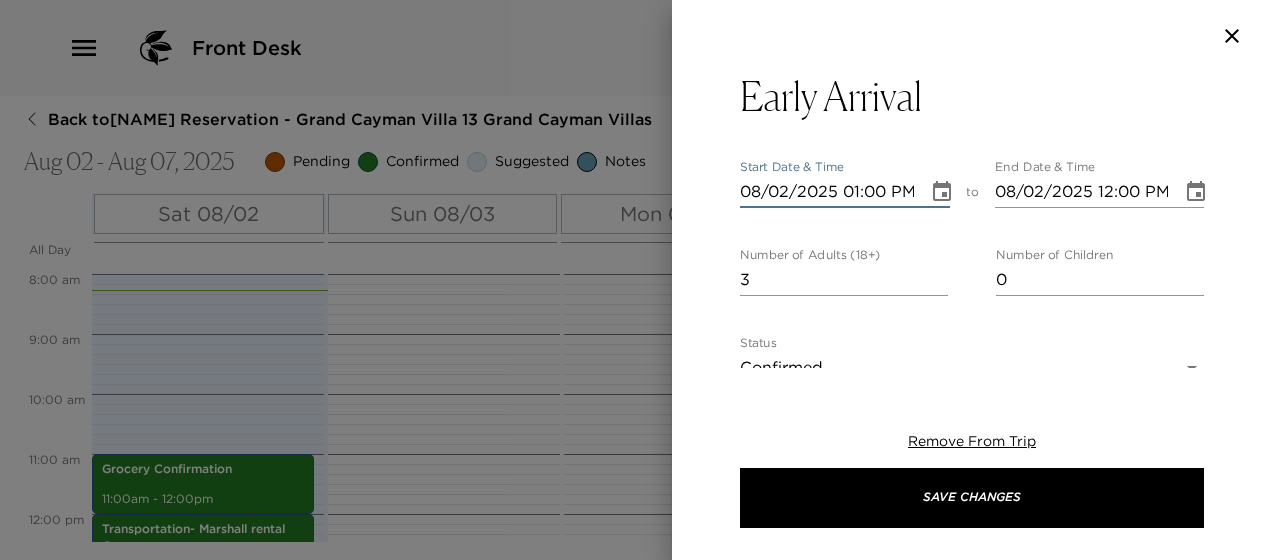 type on "08/02/2025 02:00 PM" 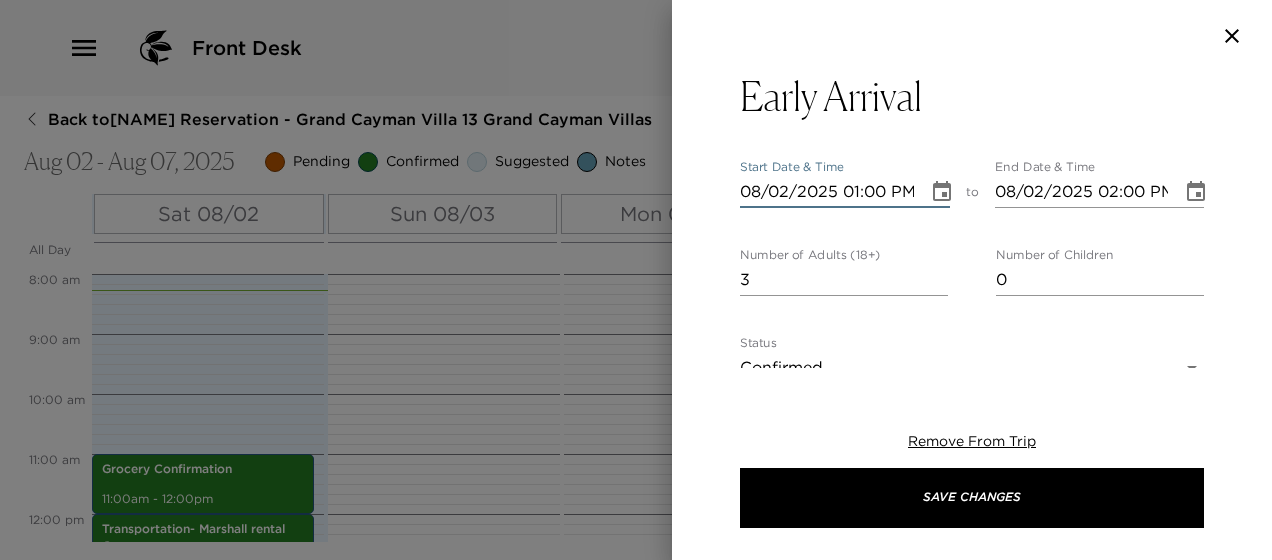 scroll, scrollTop: 0, scrollLeft: 1, axis: horizontal 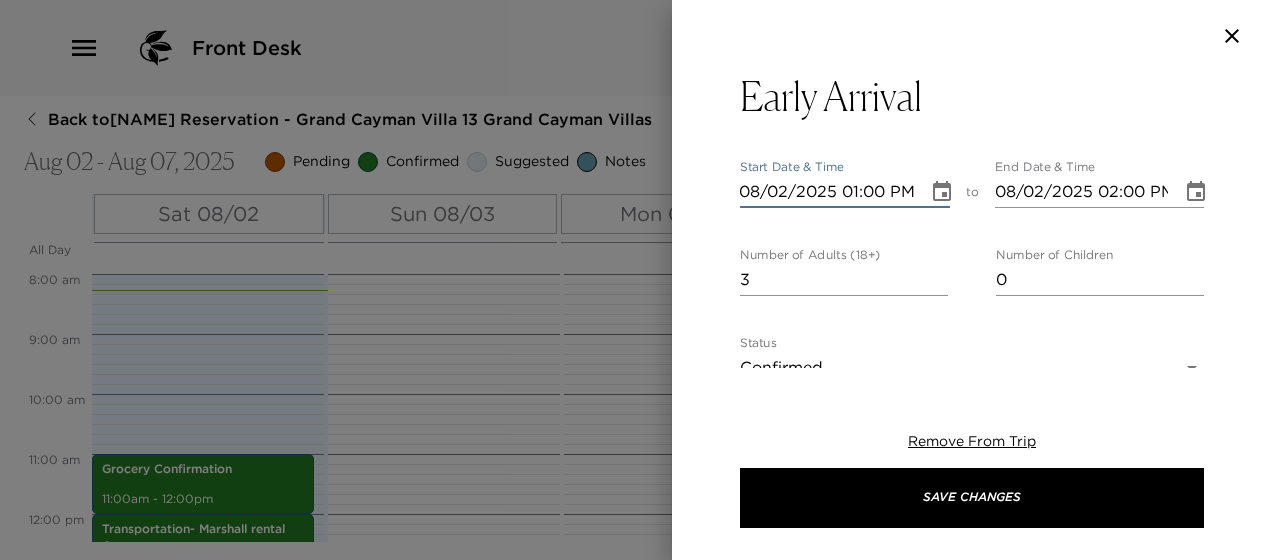 type on "08/02/2025 01:00 PM" 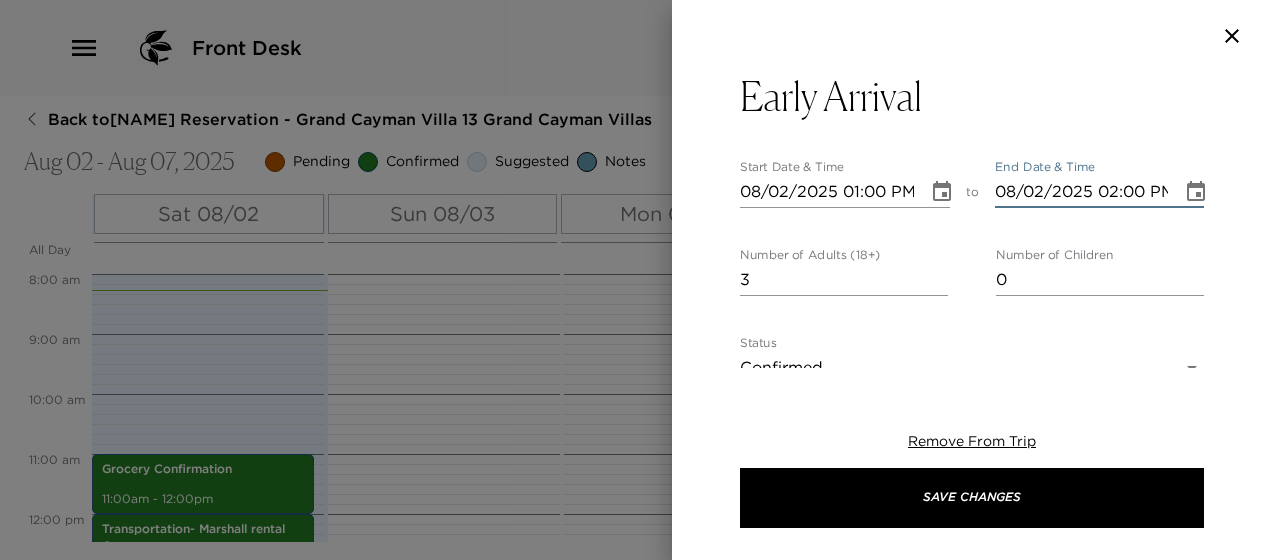 click on "08/02/2025 02:00 PM" at bounding box center (1082, 192) 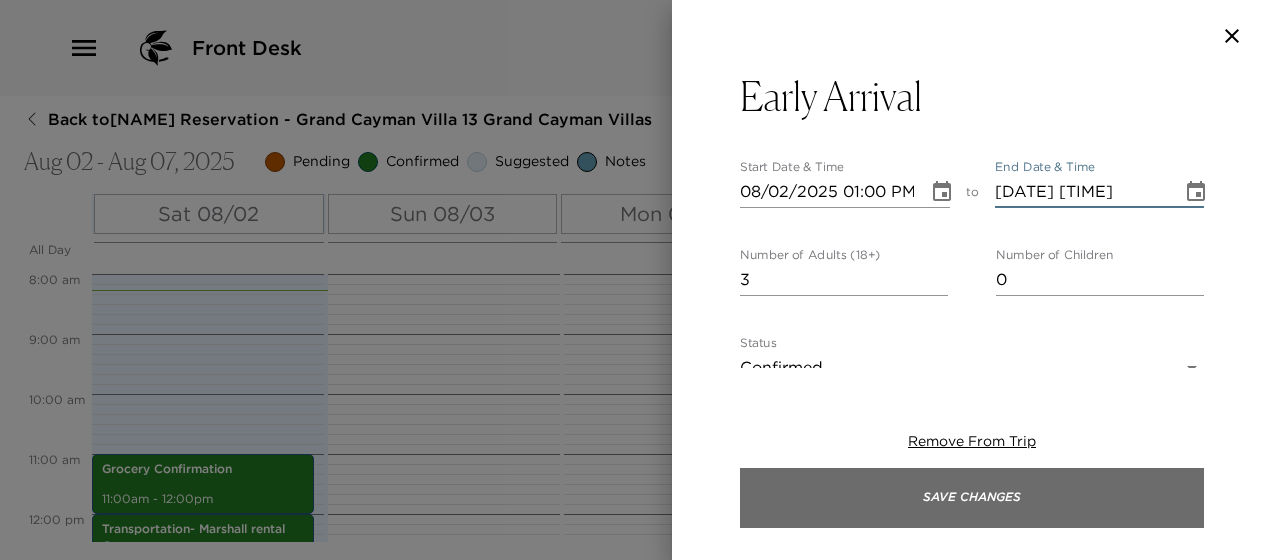 type on "[DATE] [TIME]" 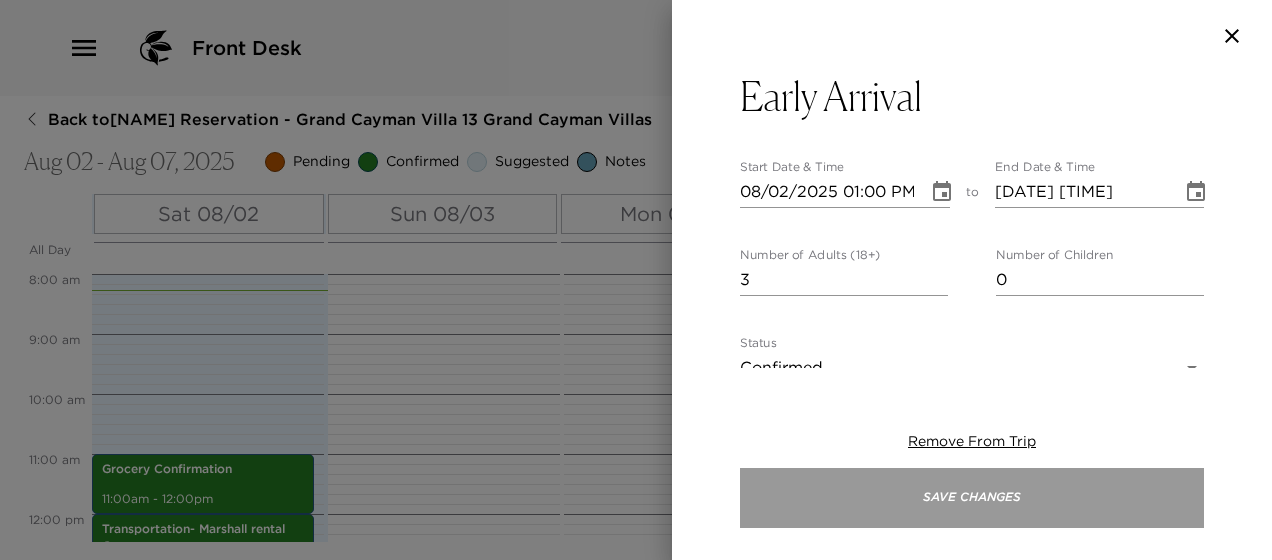 click on "Save Changes" at bounding box center [972, 498] 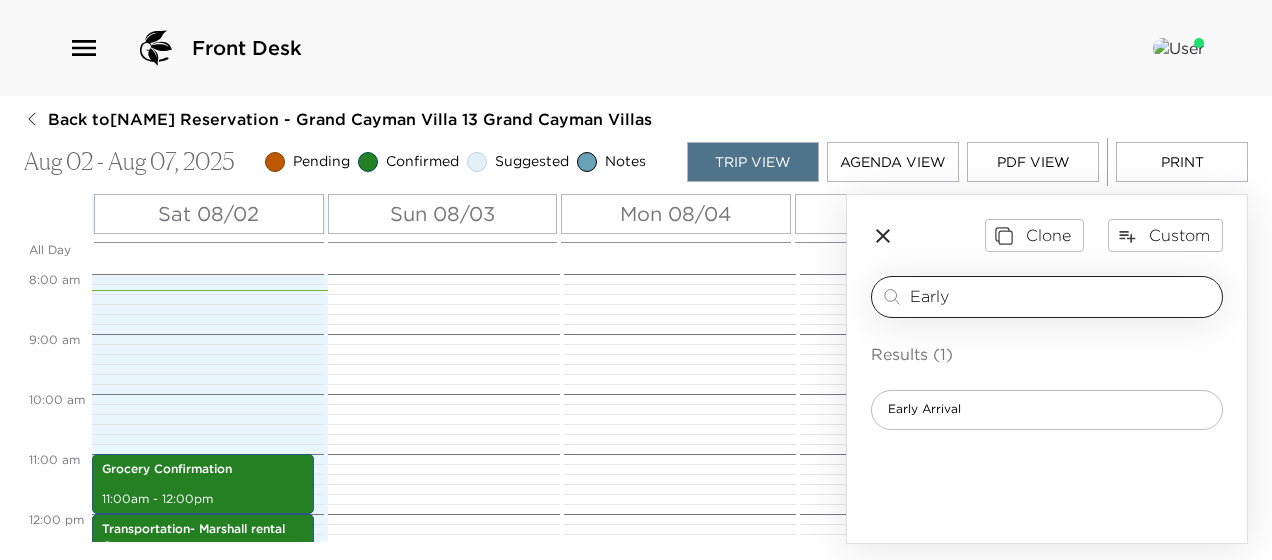 click on "Early" at bounding box center (1062, 296) 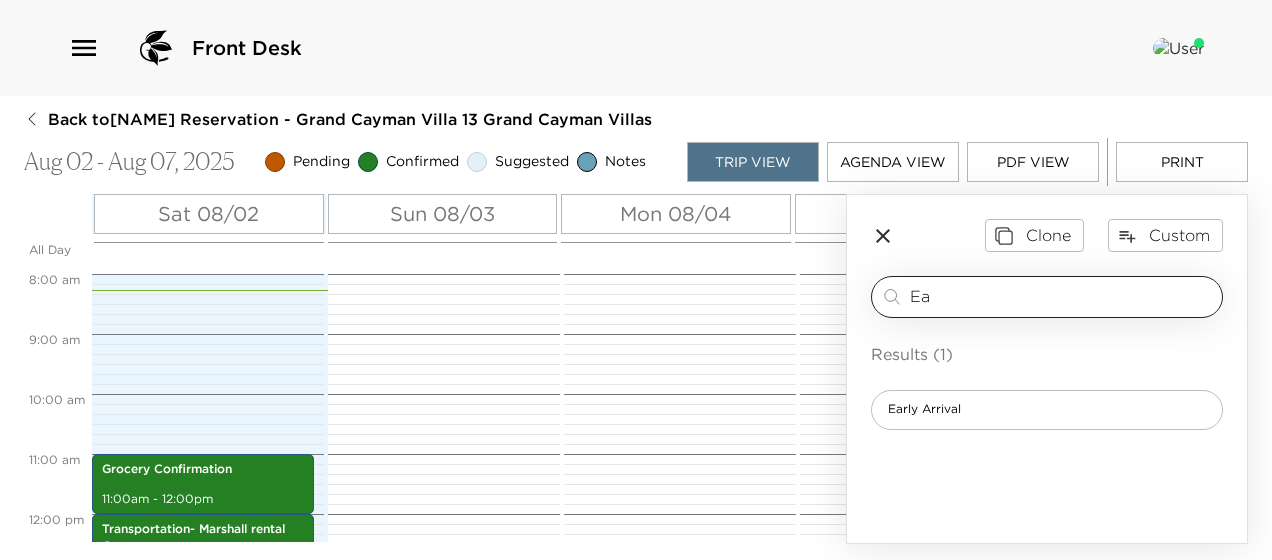type on "E" 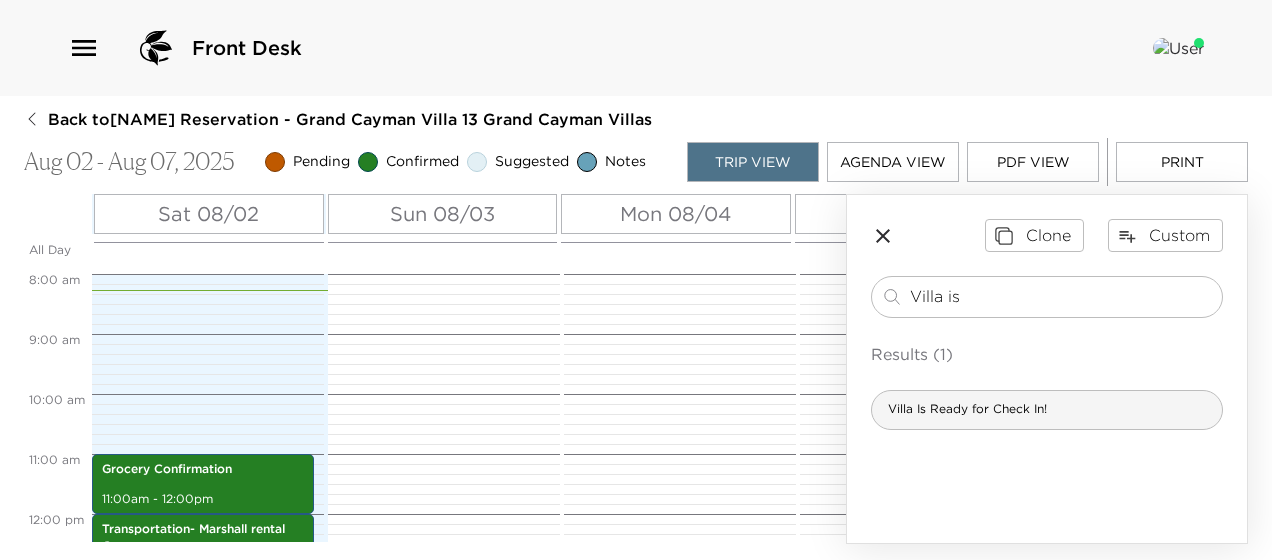 type on "Villa is" 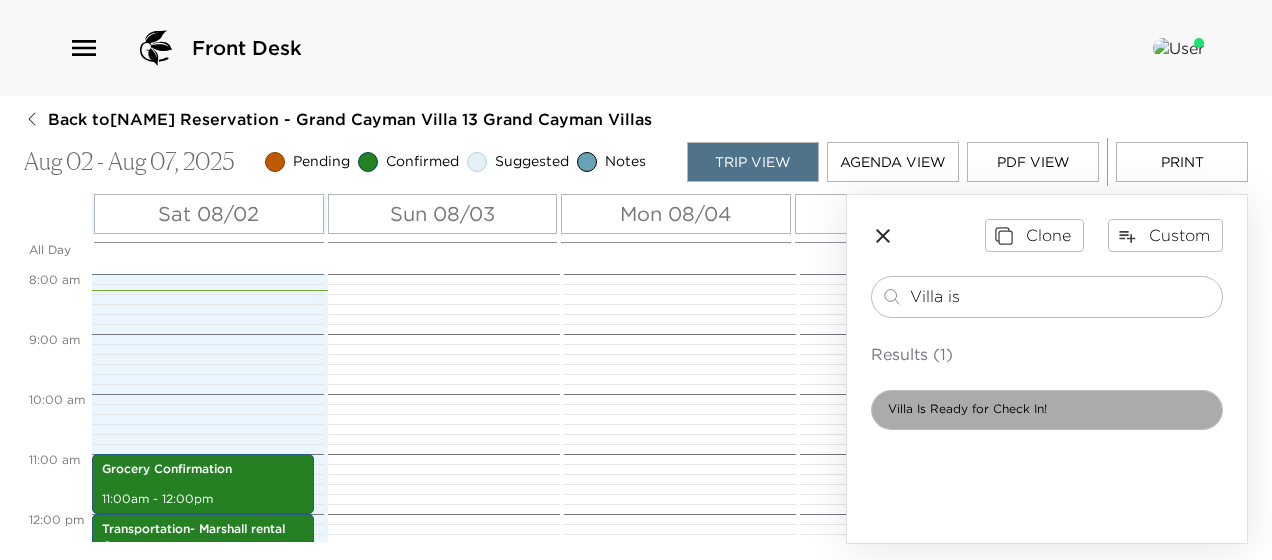 click on "Villa Is Ready for Check In!" at bounding box center (967, 409) 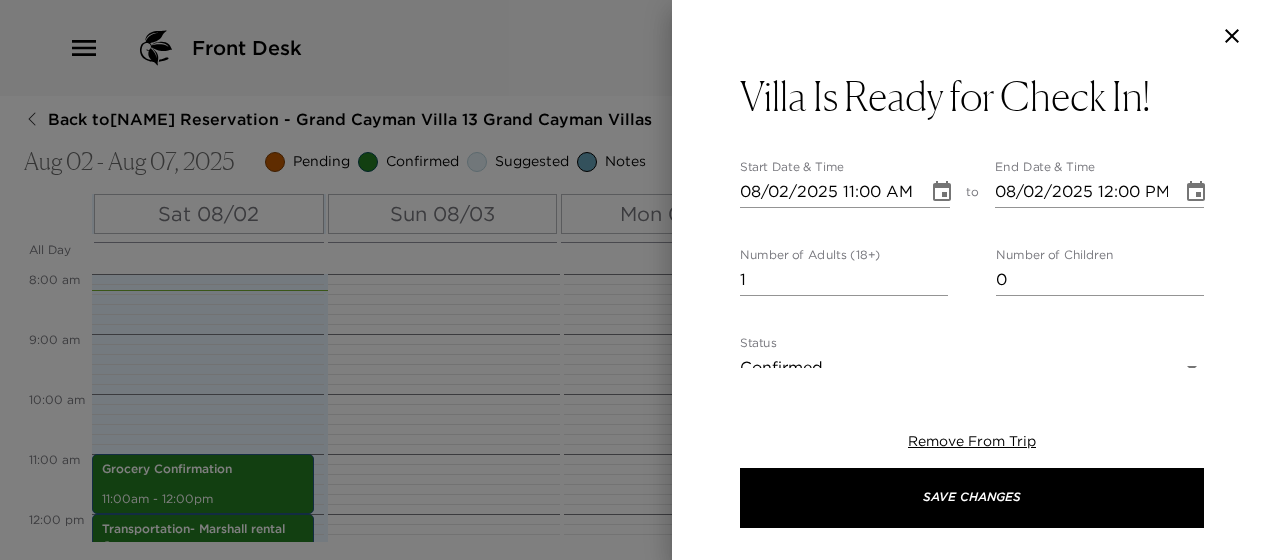 type on "When your villa is ready at [TIME], I will greet you at the entrance to your villa and will give you a thorough orientation of your home.
Your groceries will be delivered to your villa prior to check-in. ​During the check-in process I will be assisting you with the following: ​
-Registration of your guests information ​
-Providing an orientation of the Villa and the Ritz Carlton facilities, if not completed already
-Review of your itinerary.
I will be your dedicated concierge for the remainder of your stay and I look forward to assisting you with any reservations, recommendations or advice that you may need. I am here to make your stay as enjoyable as possible! ​
Concierge: _________
Office Hours: [TIME] - [TIME]
Concierge Mobile Number: [PHONE]
Residence Address: Villa #_, [NUMBER], [STREET], [CITY], [STATE], [COUNTRY]" 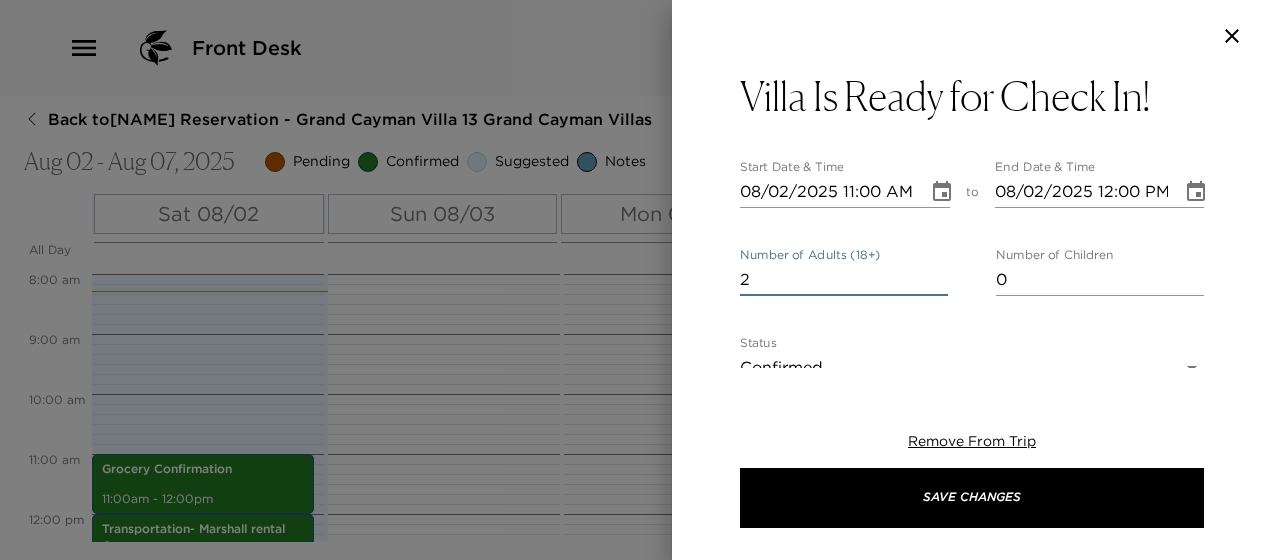 click on "2" at bounding box center [844, 280] 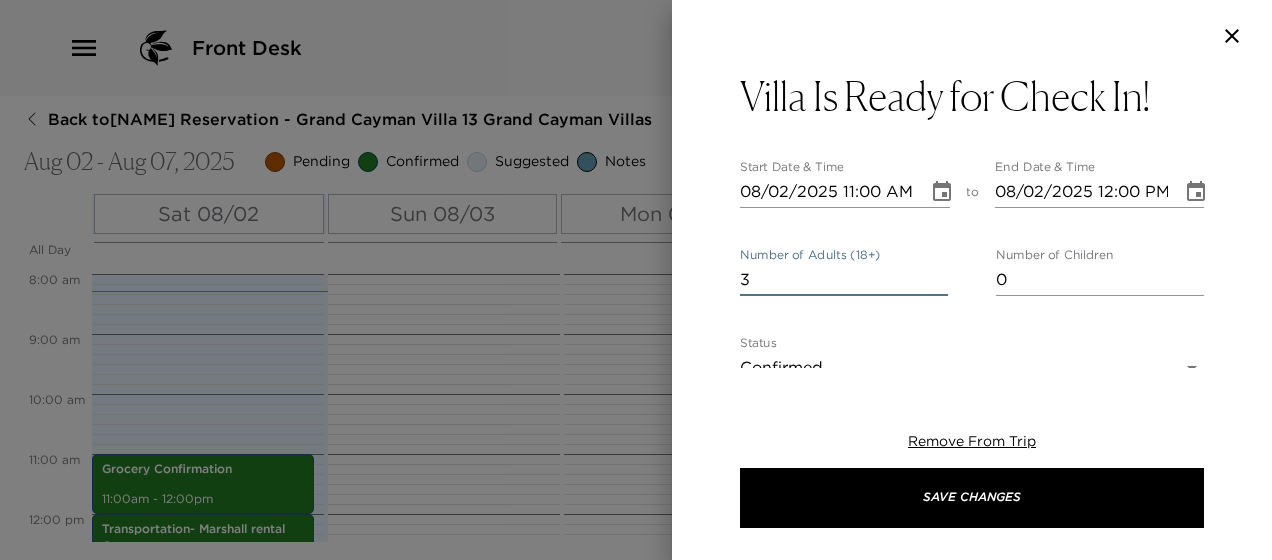 type on "3" 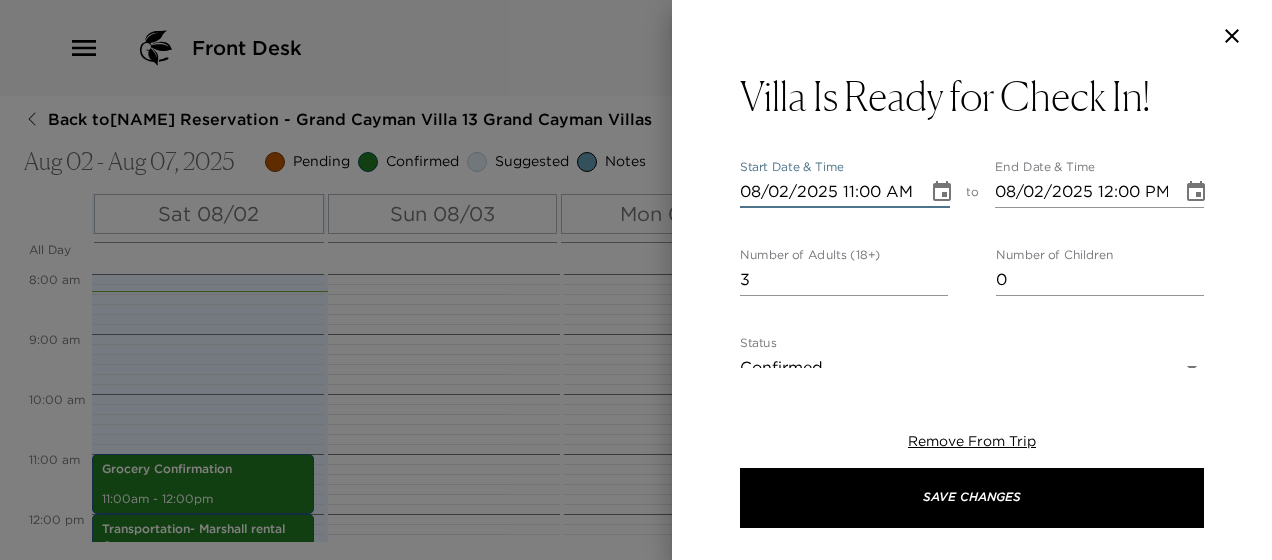 click on "08/02/2025 11:00 AM" at bounding box center (827, 192) 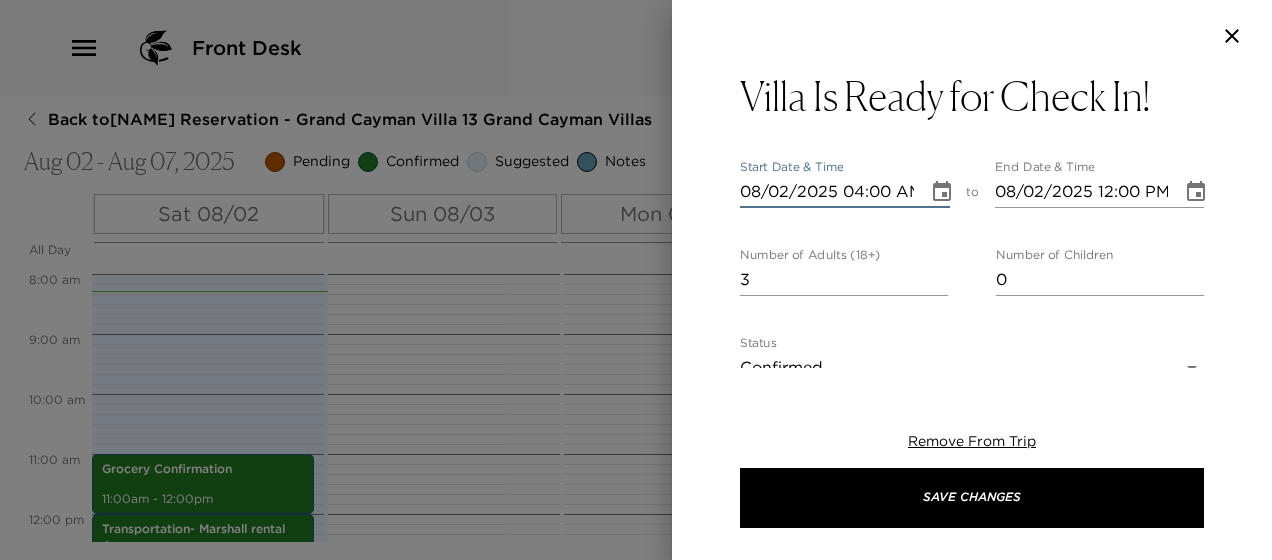 scroll, scrollTop: 0, scrollLeft: 0, axis: both 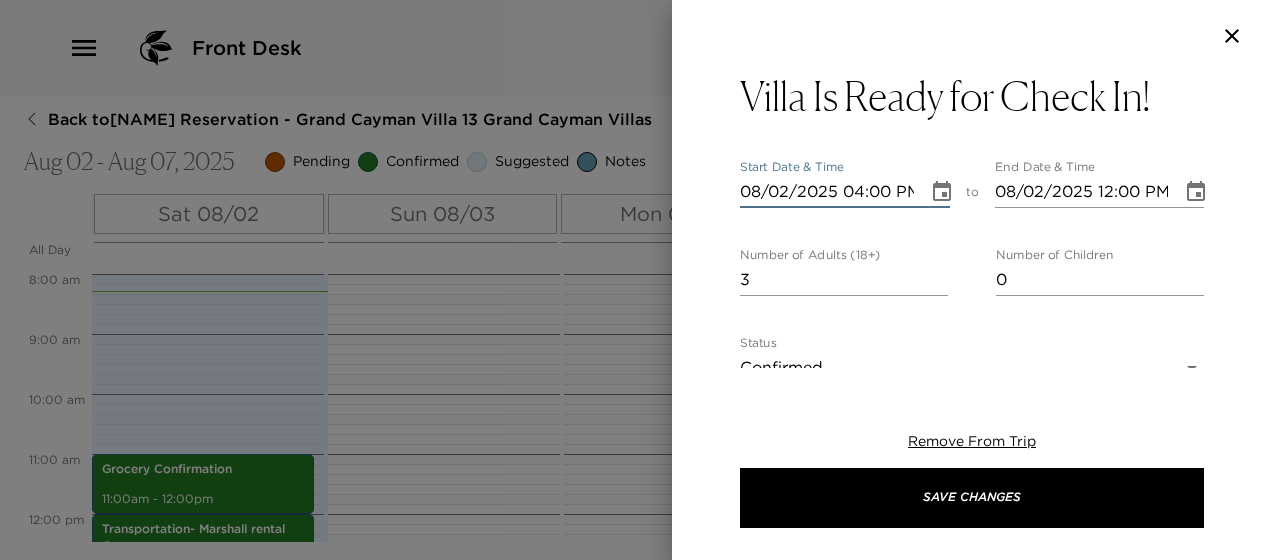 type on "08/02/2025 05:00 PM" 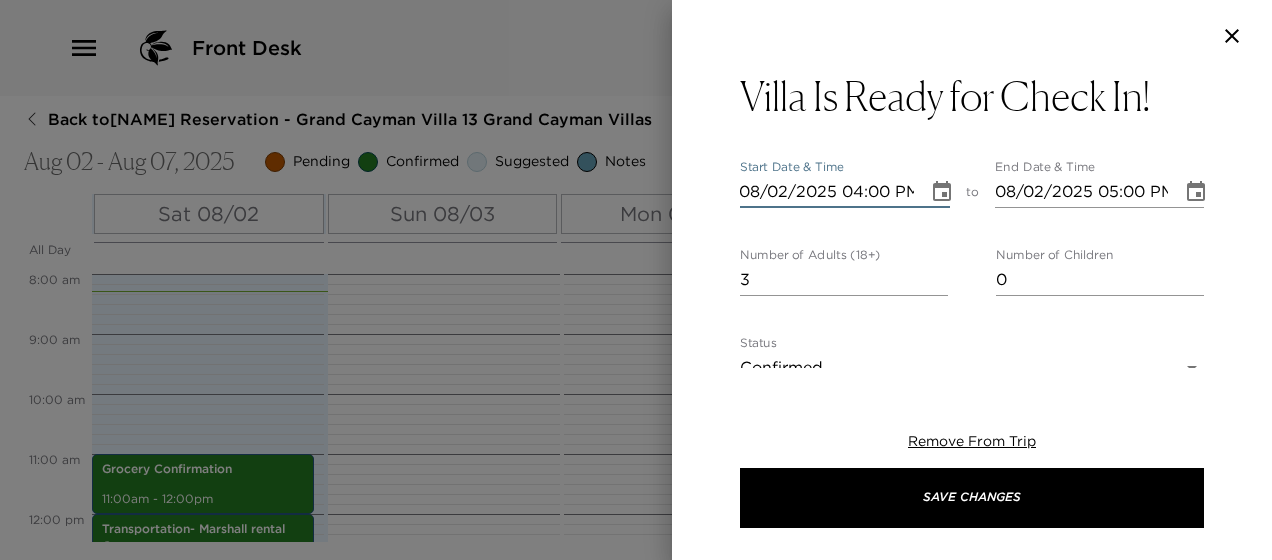 scroll, scrollTop: 0, scrollLeft: 2, axis: horizontal 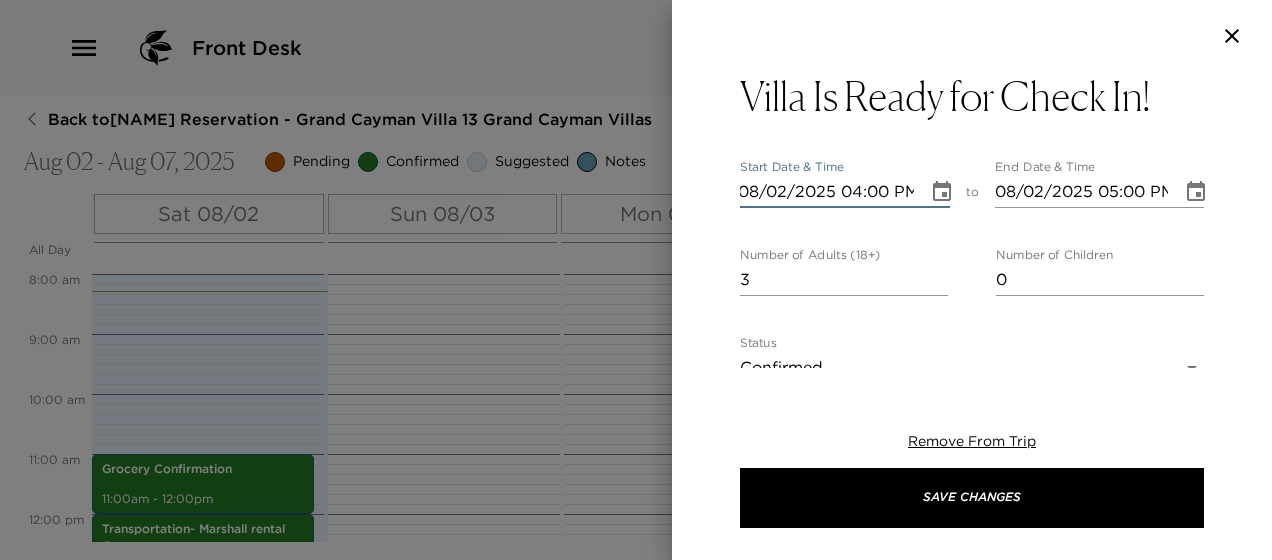 type on "08/02/2025 04:00 PM" 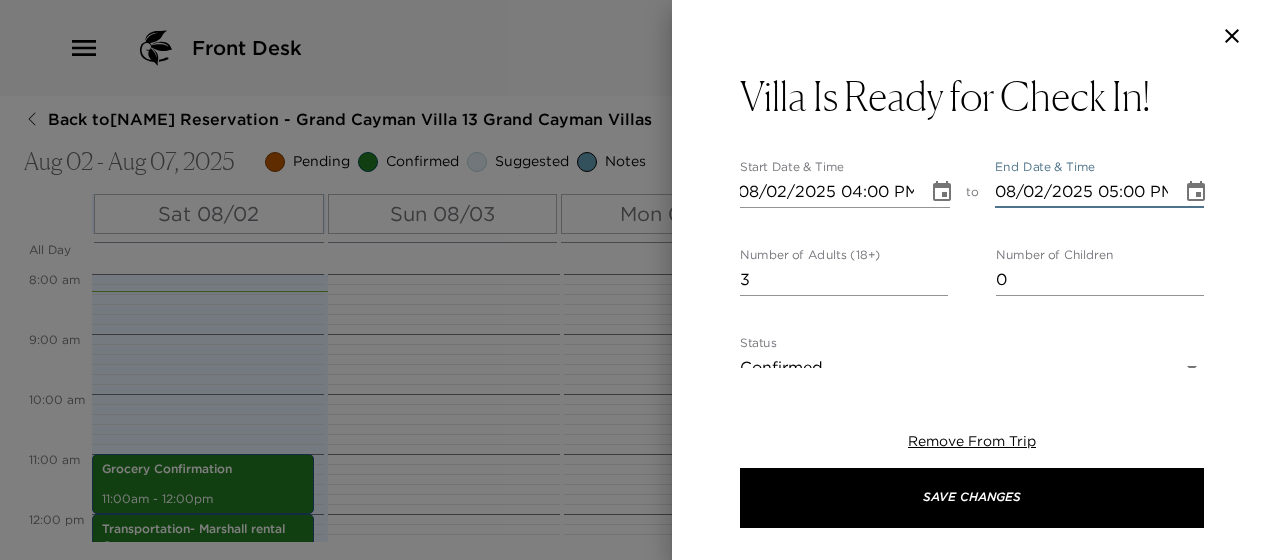 scroll, scrollTop: 0, scrollLeft: 0, axis: both 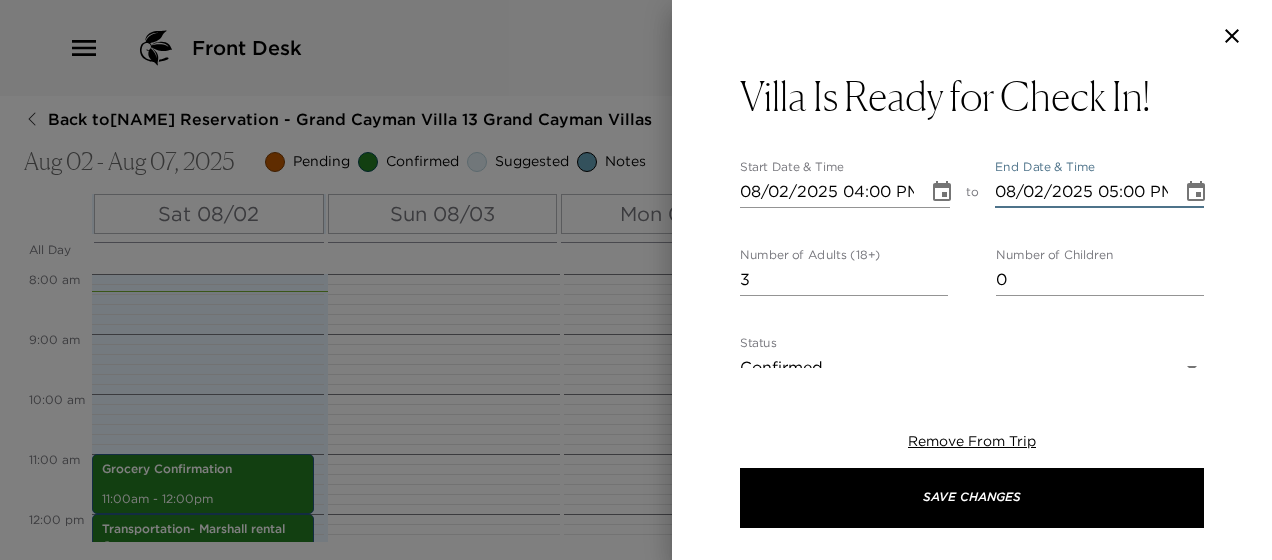 click on "08/02/2025 05:00 PM" at bounding box center [1082, 192] 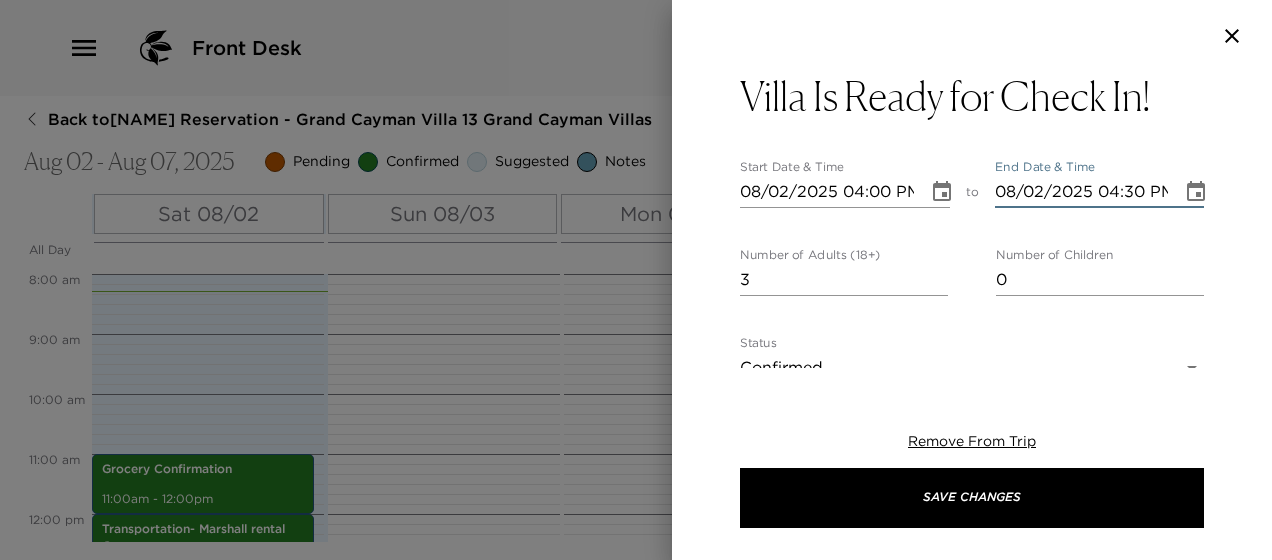 type on "08/02/2025 04:30 PM" 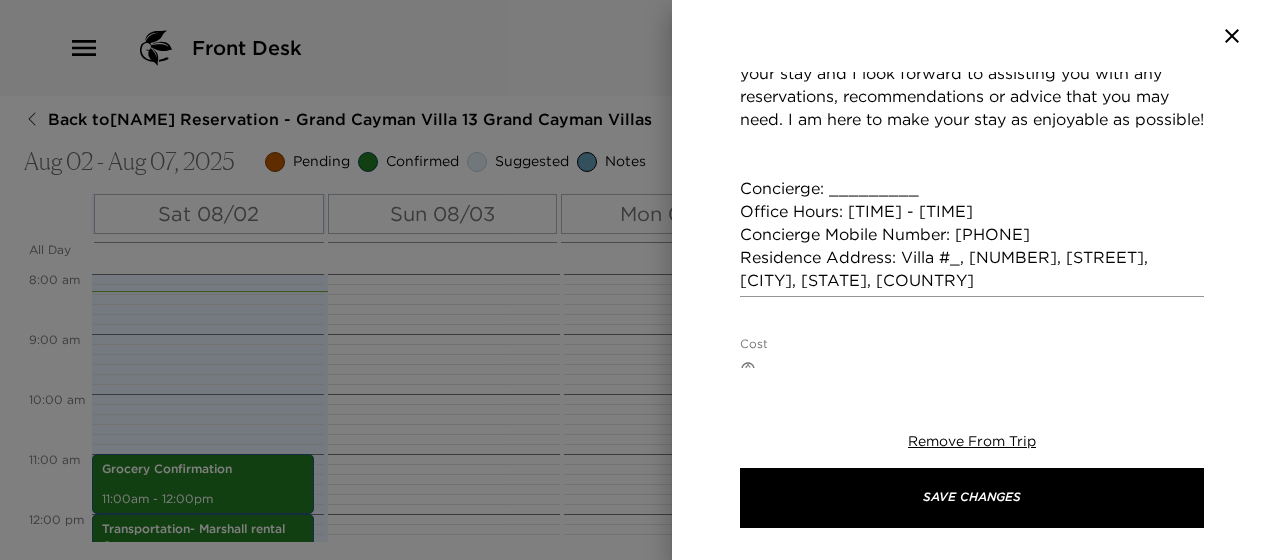 scroll, scrollTop: 825, scrollLeft: 0, axis: vertical 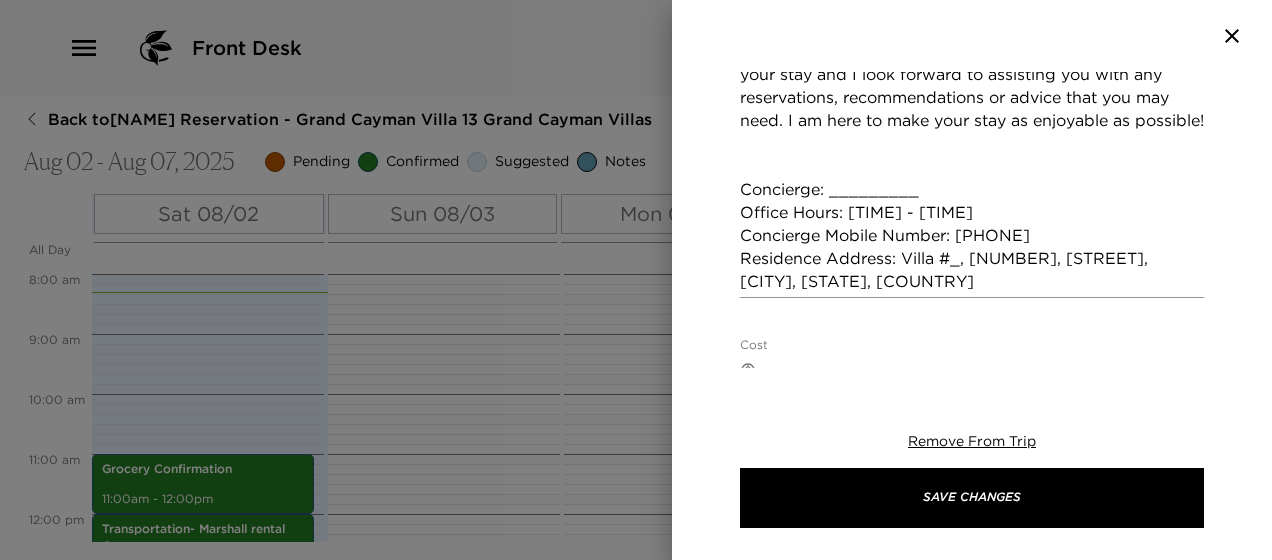 click on "When your villa is ready at [TIME], I will greet you at the entrance to your villa and will give you a thorough orientation of your home.
Your groceries will be delivered to your villa prior to check-in. ​During the check-in process I will be assisting you with the following: ​
-Registration of your guests information ​
-Providing an orientation of the Villa and the Ritz Carlton facilities, if not completed already
-Review of your itinerary.
I will be your dedicated concierge for the remainder of your stay and I look forward to assisting you with any reservations, recommendations or advice that you may need. I am here to make your stay as enjoyable as possible! ​
Concierge: _________
Office Hours: [TIME] - [TIME]
Concierge Mobile Number: [PHONE]
Residence Address: Villa #_, [NUMBER], [STREET], [CITY], [STATE], [COUNTRY]" at bounding box center (972, -6) 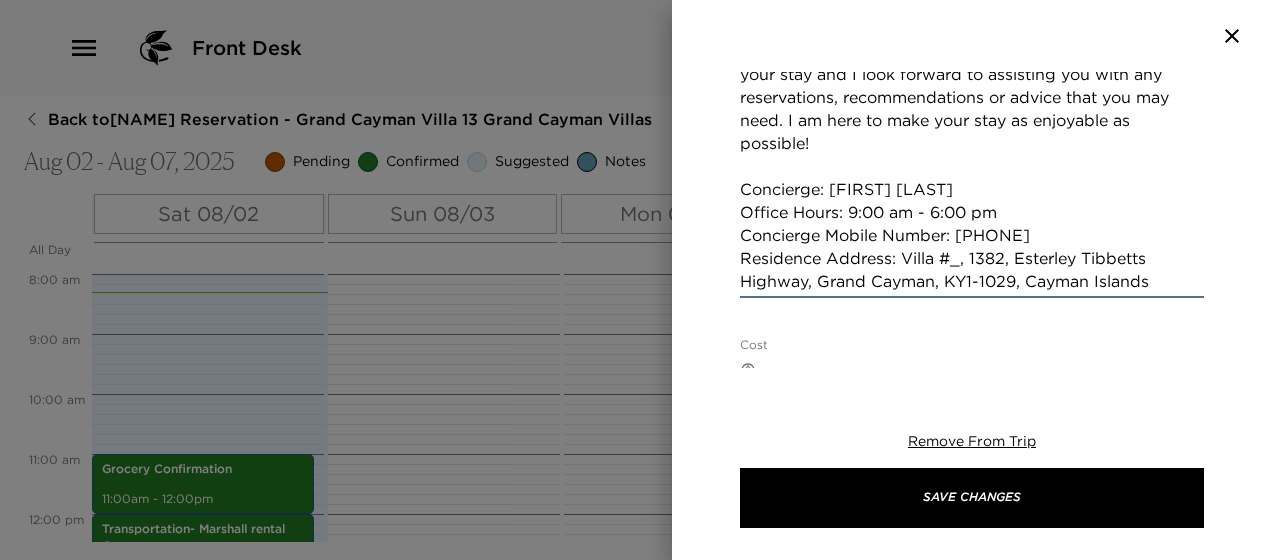 click on "When your villa is ready at 4:00 pm, I will greet you at the entrance to your villa and will give you a thorough orientation of your home.
Your groceries will be delivered to your villa prior to check-in. During the check-in process I will be assisting you with the following:
-Registration of your guests information
-Providing an orientation of the Villa and the Ritz Carlton facilities, if not completed already
-Review of your itinerary.
I will be your dedicated concierge for the remainder of your stay and I look forward to assisting you with any reservations, recommendations or advice that you may need. I am here to make your stay as enjoyable as possible!
Concierge: [FIRST] [LAST]
Office Hours: 9:00 am - 6:00 pm
Concierge Mobile Number: [PHONE]
Residence Address: Villa #_, 1382, Esterley Tibbetts Highway, Grand Cayman, KY1-1029, Cayman Islands" at bounding box center (972, -6) 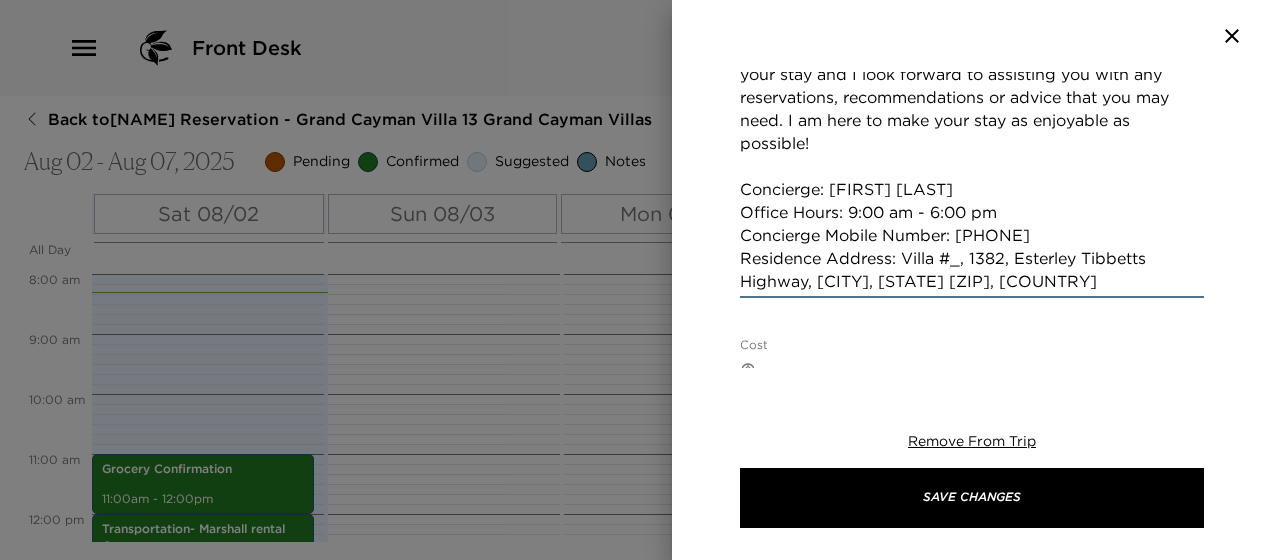 click on "When your villa is ready at 4:00 pm, I will greet you at the entrance to your villa and will give you a thorough orientation of your home.
Your groceries will be delivered to your villa prior to check-in. During the check-in process I will be assisting you with the following:
-Registration of your guests information
-Providing an orientation of the Villa and the Ritz Carlton facilities, if not completed already
-Review of your itinerary.
I will be your dedicated concierge for the remainder of your stay and I look forward to assisting you with any reservations, recommendations or advice that you may need. I am here to make your stay as enjoyable as possible!
Concierge: [FIRST] [LAST]
Office Hours: 9:00 am - 6:00 pm
Concierge Mobile Number: [PHONE]
Residence Address: Villa #_, 1382, Esterley Tibbetts Highway, [CITY], [STATE] [ZIP], [COUNTRY]" at bounding box center [972, -6] 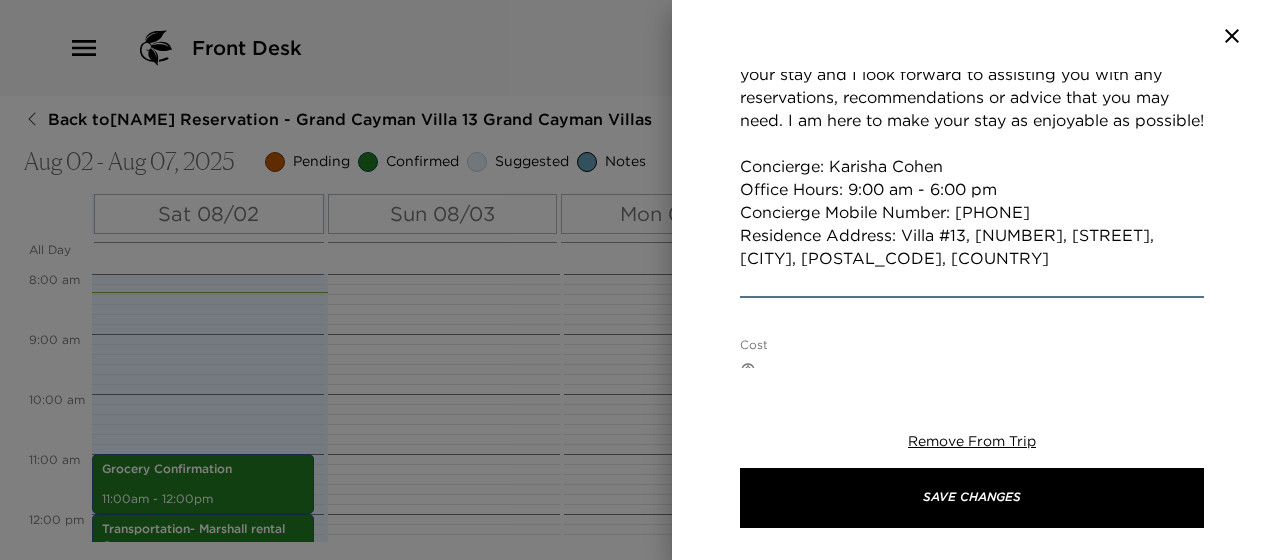 scroll, scrollTop: 826, scrollLeft: 0, axis: vertical 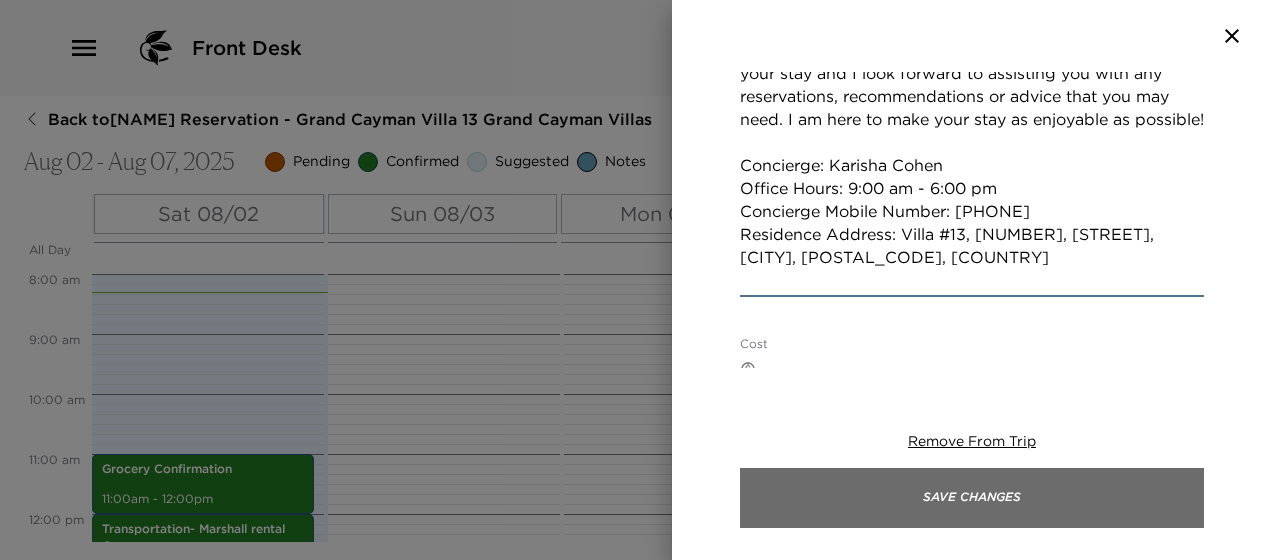 type on "When your villa is ready at 4:00 pm, I will greet you at the entrance to your villa and will give you a thorough orientation of your home.
Your groceries will be delivered to your villa prior to check-in.  During the check-in process I will be assisting you with the following:
-Registration of your guests information
-Providing an orientation of the Villa and the Ritz Carlton facilities, if not completed already
-Review of your itinerary.
I will be your dedicated concierge for the remainder of your stay and I look forward to assisting you with any reservations, recommendations or advice that you may need. I am here to make your stay as enjoyable as possible!
Concierge: Karisha Cohen
Office Hours: 9:00 am - 6:00 pm
Concierge Mobile Number: [PHONE]
Residence Address: Villa #13, [NUMBER], [STREET], [CITY], [POSTAL_CODE], [COUNTRY]" 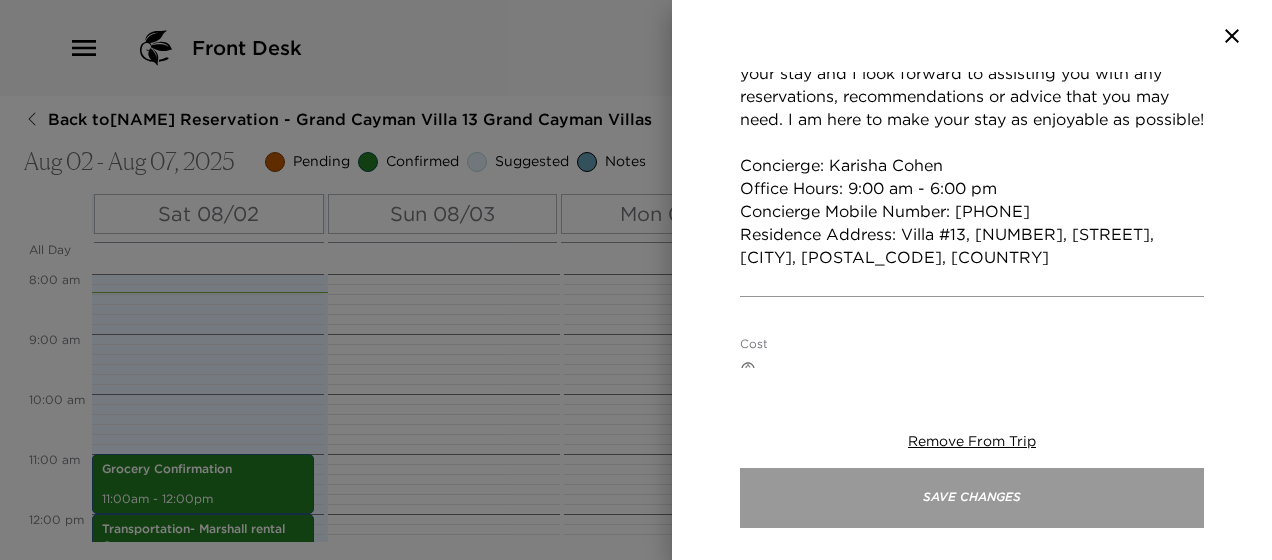 click on "Save Changes" at bounding box center [972, 498] 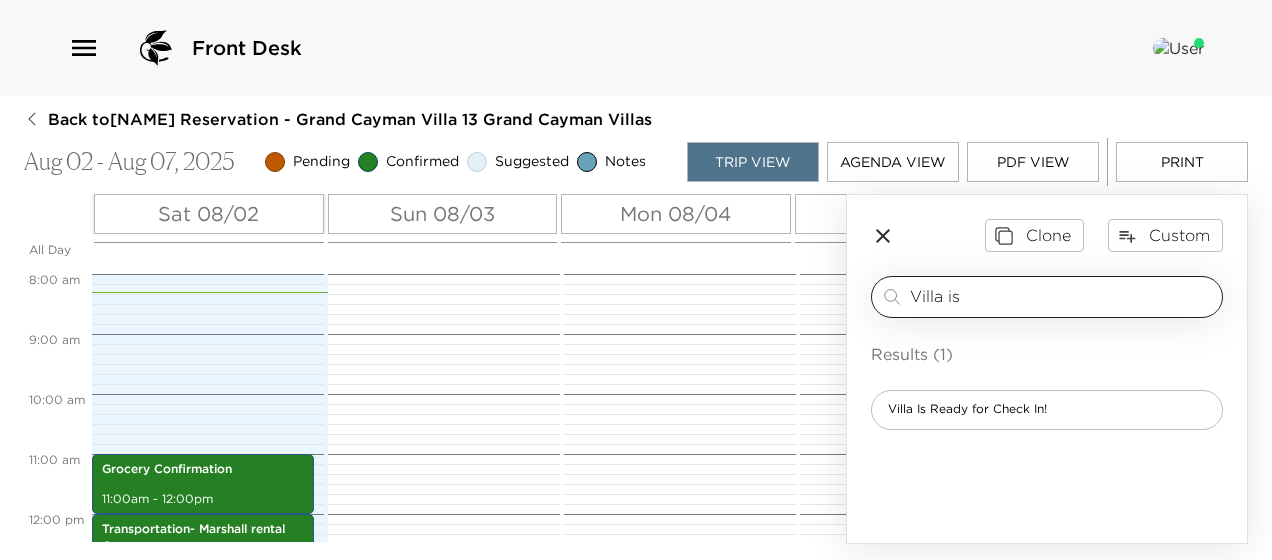 click on "Villa is" at bounding box center (1062, 296) 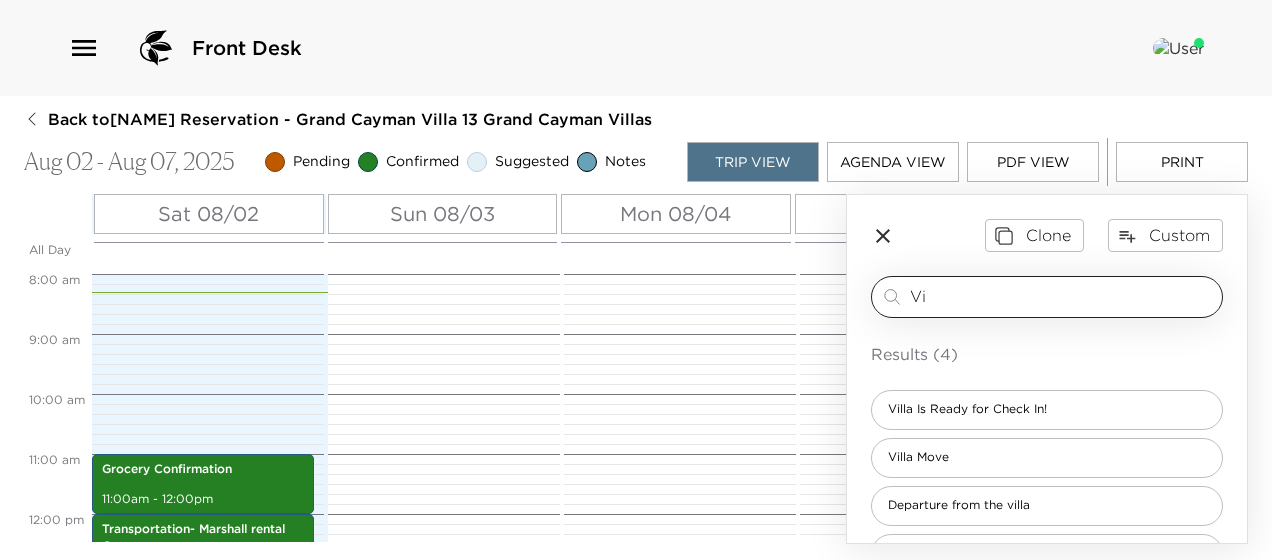 type on "V" 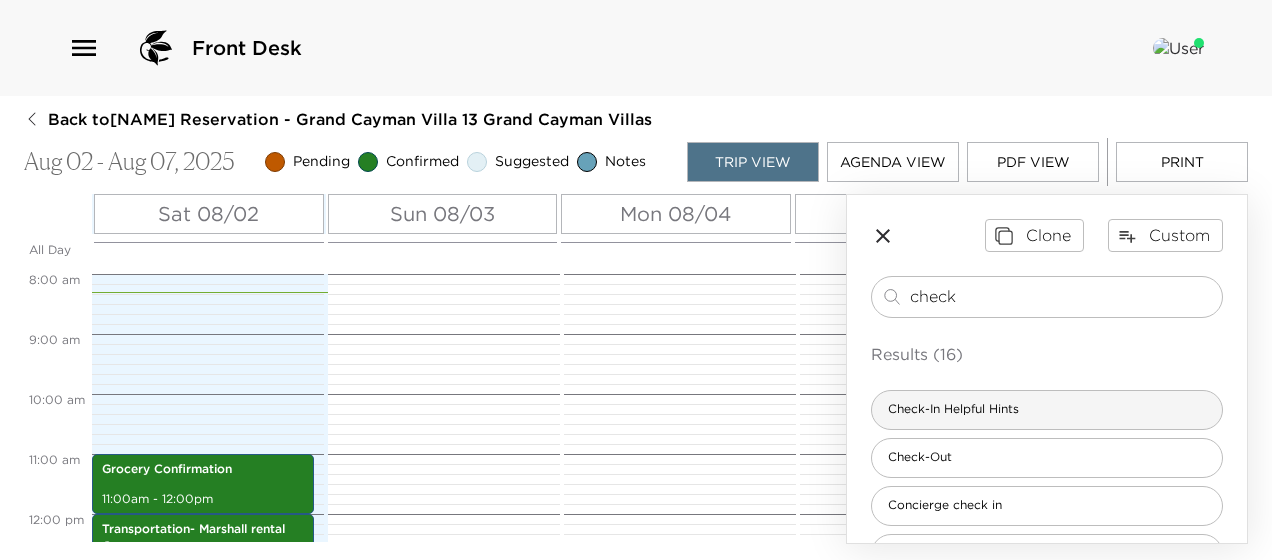type on "check" 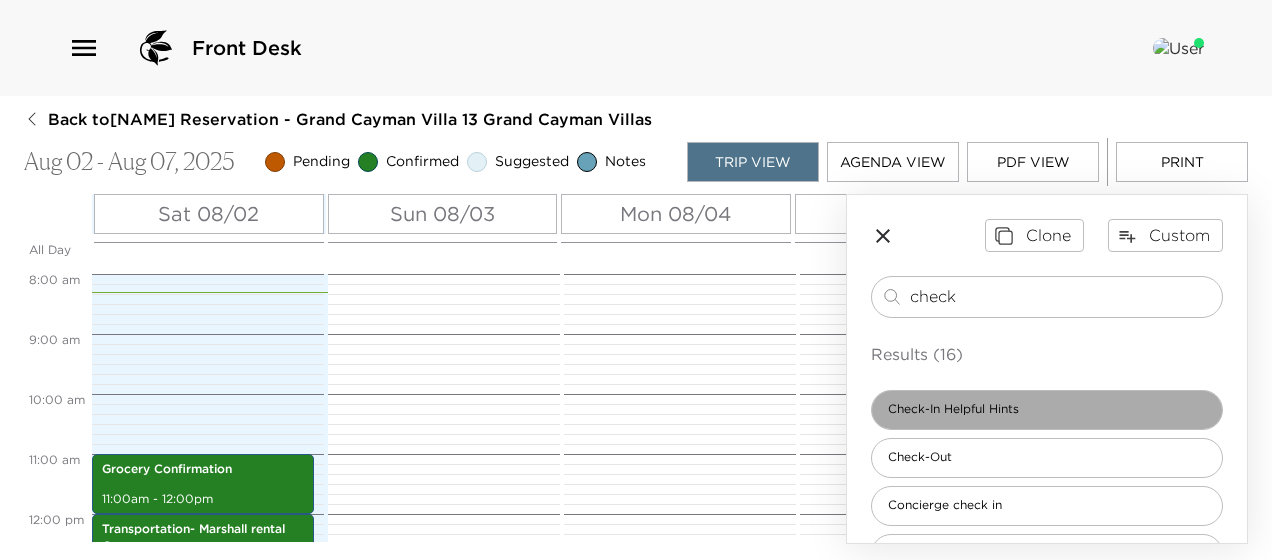 click on "Check-In Helpful Hints" at bounding box center (1047, 410) 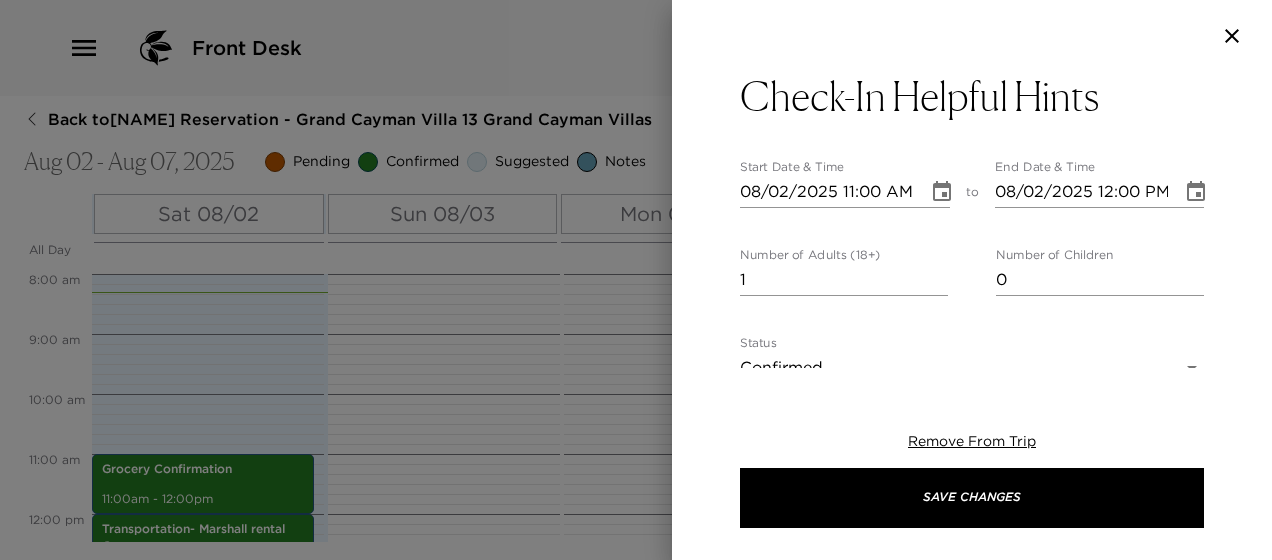 type on "Villa Helpful Hints Welcome to your Grand Cayman home!
WIFI: Connect to Villa xx
PASSWORD: caymanxxxx
For your convenience we have supplied you the top things you should know about your villa.
1.) Complimentary WiFi is provided in each home. You will find the strongest signal in the main living areas of the kitchen and living room. The outdoor patio and upstairs has little to no signal. PLEASE NOTE: The Ritz-Carlton offers complimentary resort WiFi on their property, your beach attendant will provide you with the password or it can be obtained at the front desk.
2.) Placing Calls: All local, American and Canadian calls made from your residence are complimentary when you use LINE 1.
3.) If you are experiencing problems with anything in your home, we have an on-site Engineer available daily from 9:00 am - 6:00 pm. Contact your concierge directly to arrange this service.
4.) To Enter the Ritz-Carlton Fitness Centre outside of the Spa hours (9:00am - 6:00pm), you will be required to use the Fitness Centre..." 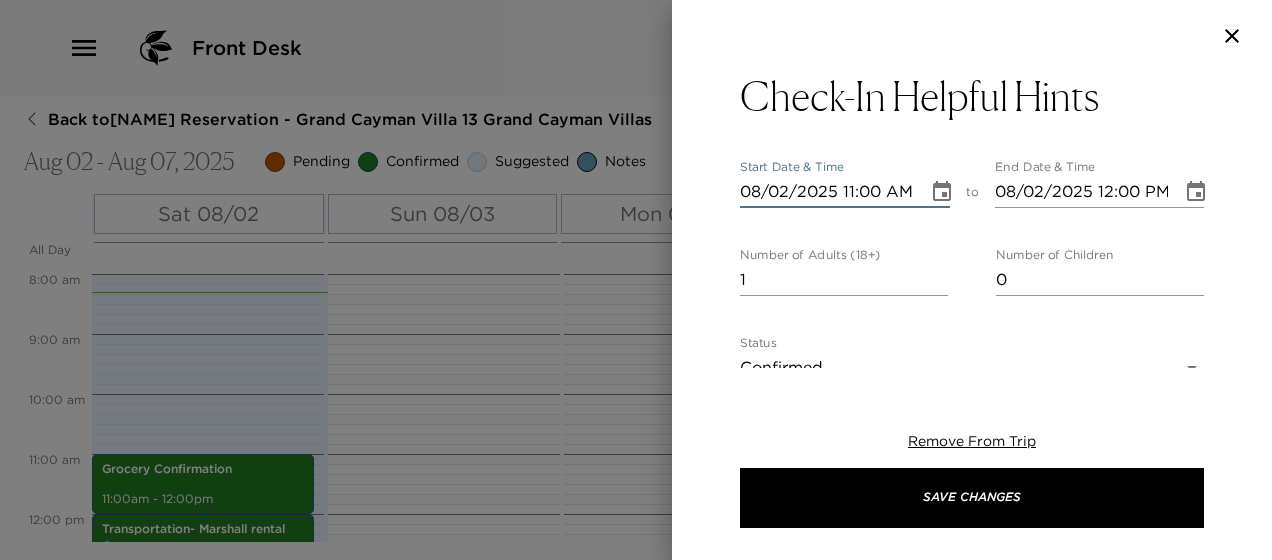 click on "08/02/2025 11:00 AM" at bounding box center (827, 192) 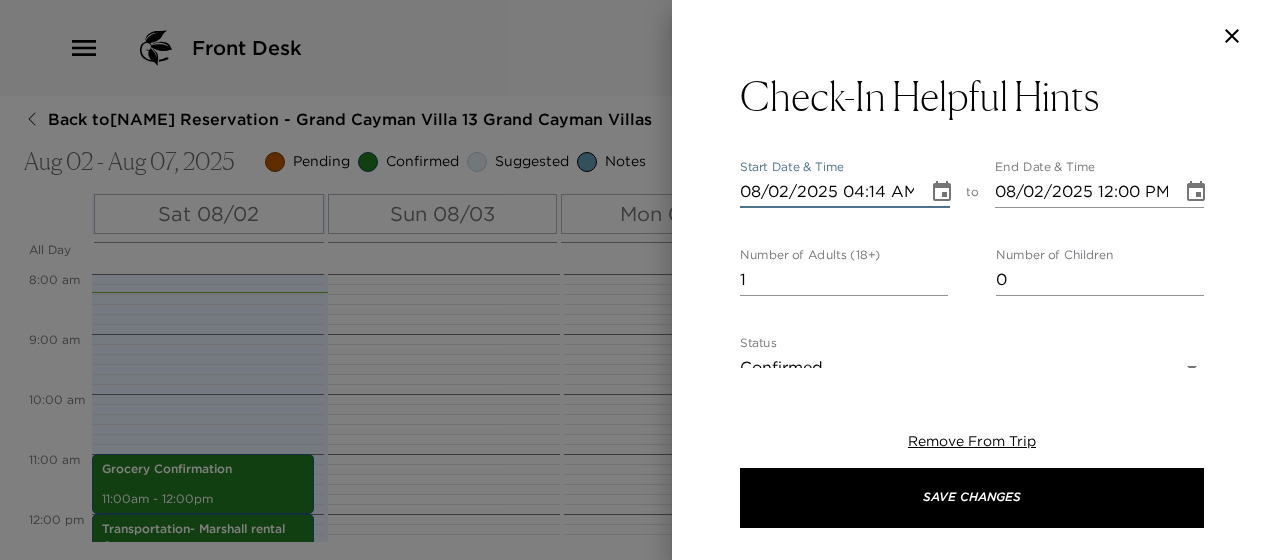scroll, scrollTop: 0, scrollLeft: 0, axis: both 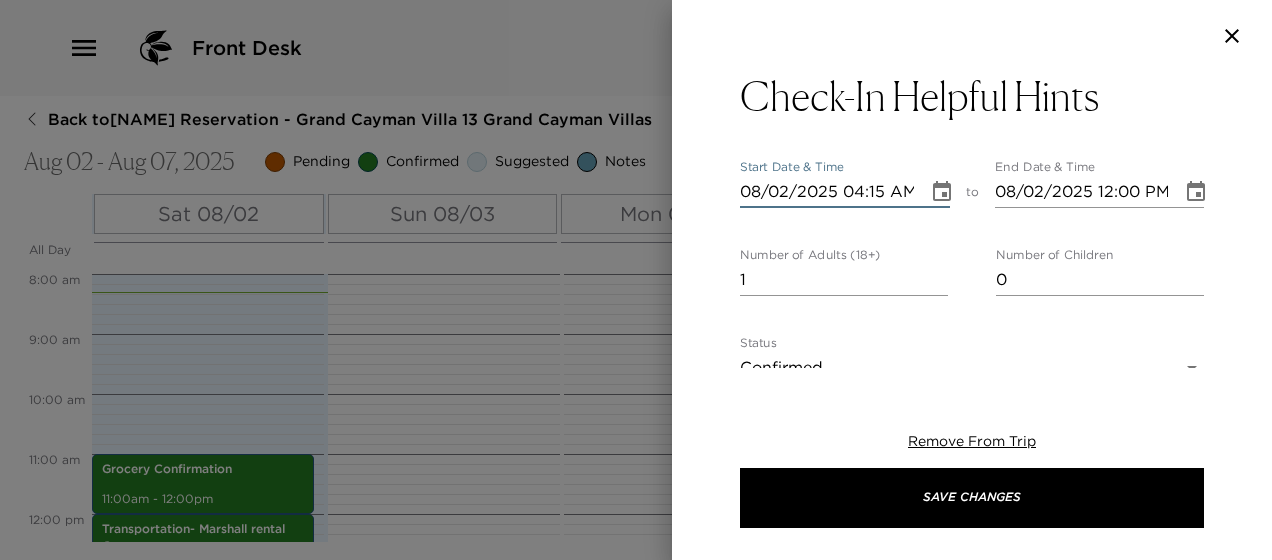 type on "08/02/2025 04:15 PM" 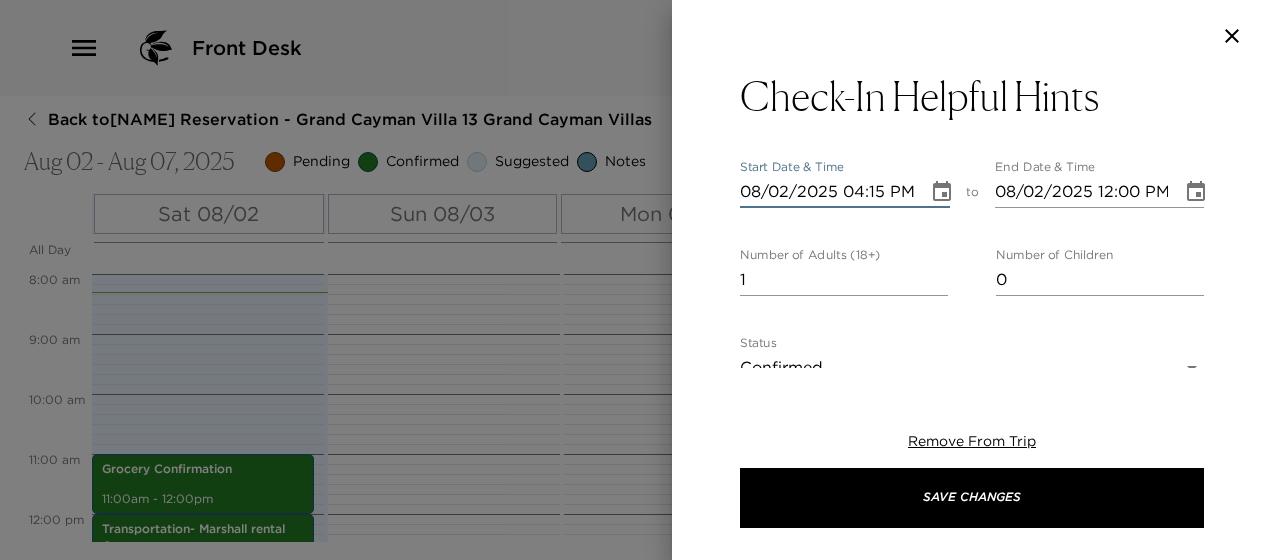 type on "08/02/2025 05:15 PM" 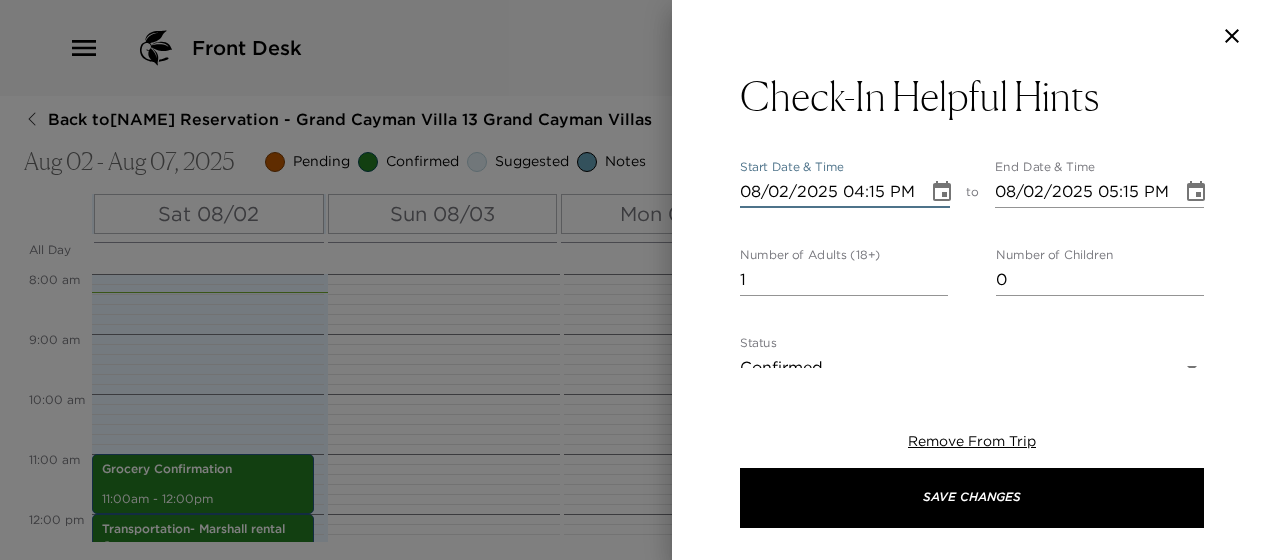 type on "08/02/2025 04:15 PM" 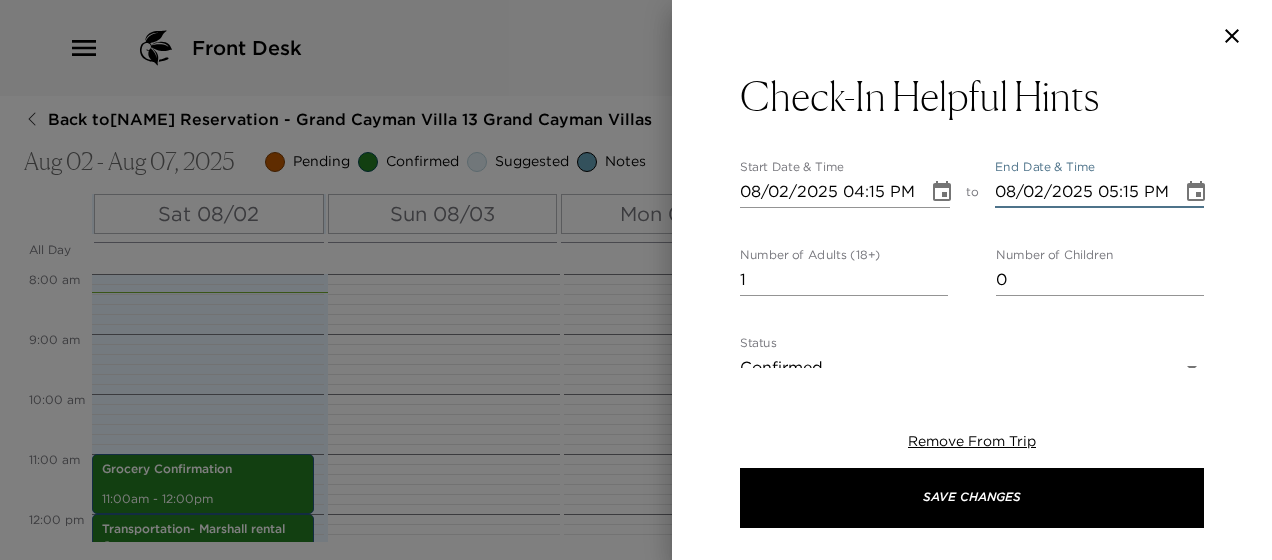 scroll, scrollTop: 0, scrollLeft: 0, axis: both 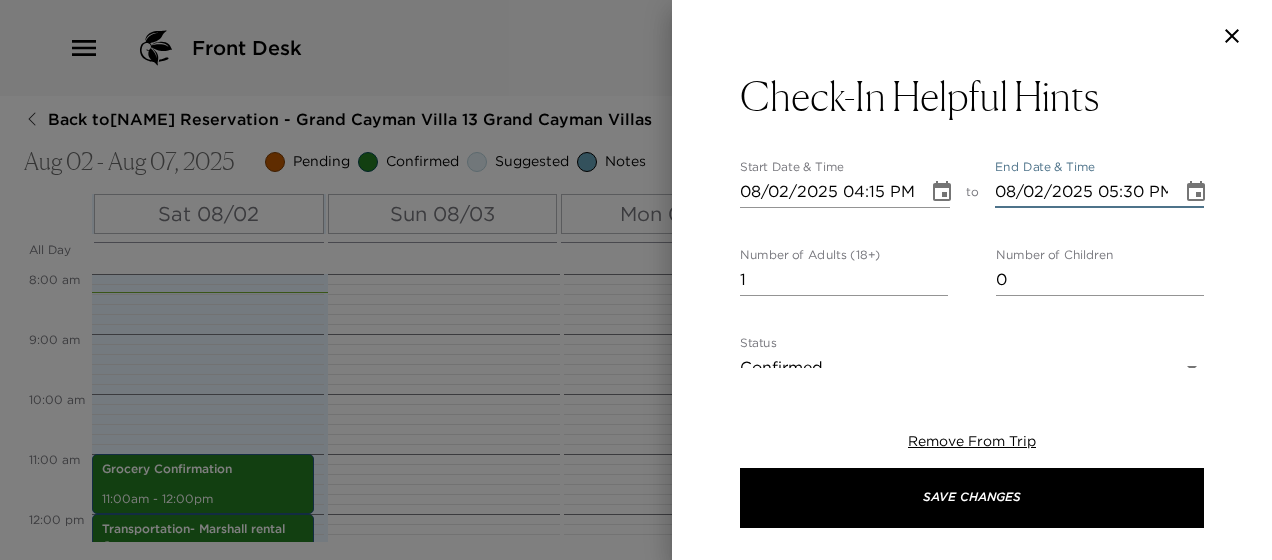 type on "08/02/2025 05:30 PM" 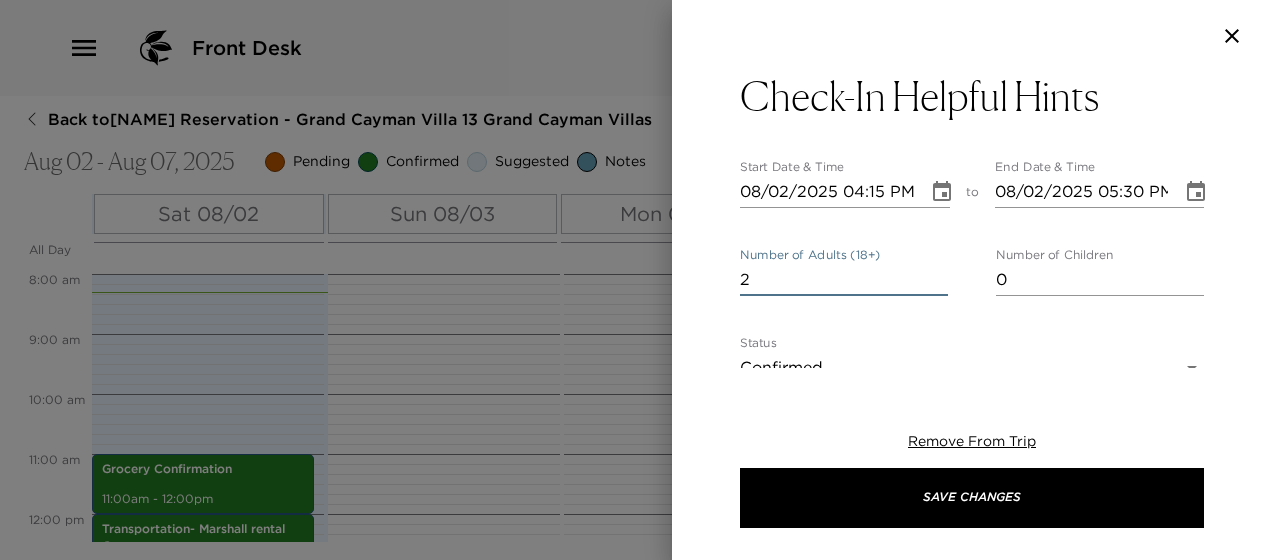 click on "2" at bounding box center (844, 280) 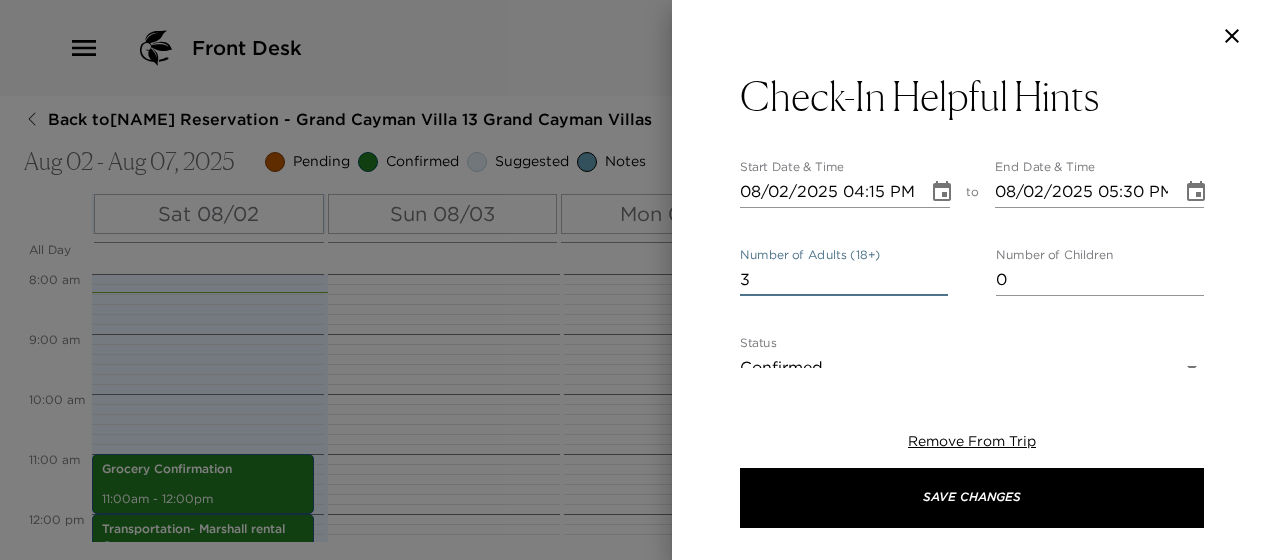 type on "3" 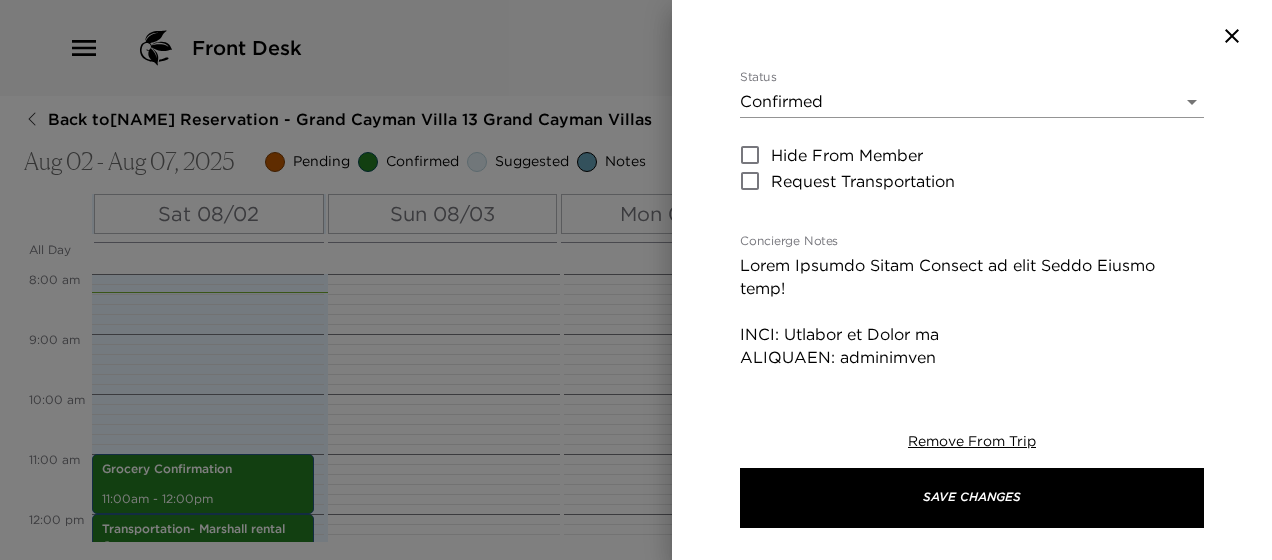 scroll, scrollTop: 333, scrollLeft: 0, axis: vertical 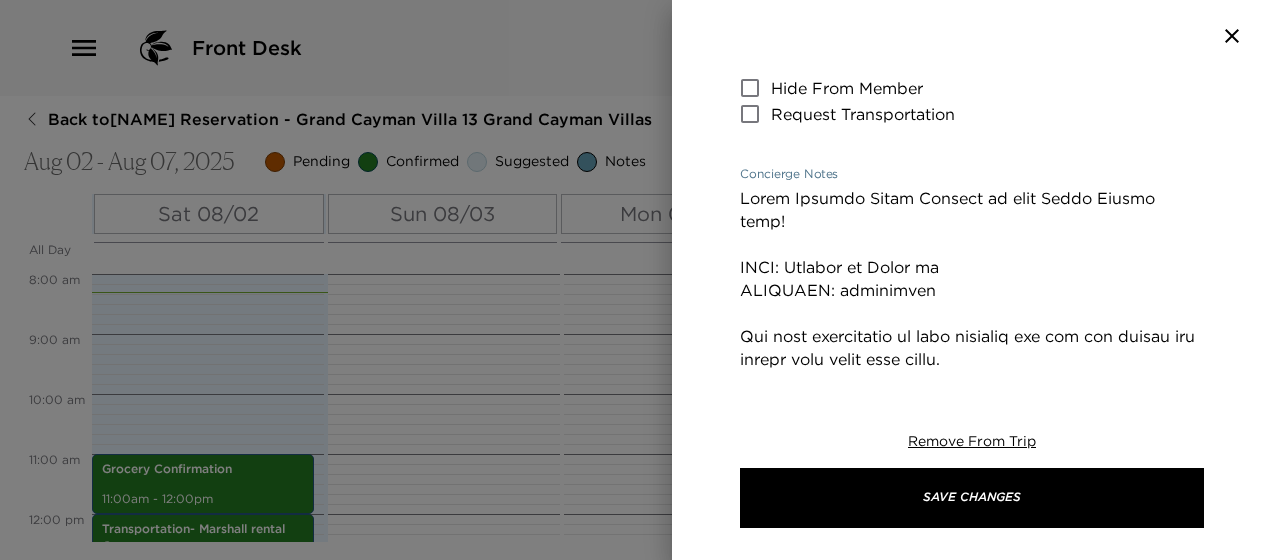 click on "Concierge Notes" at bounding box center (972, 566) 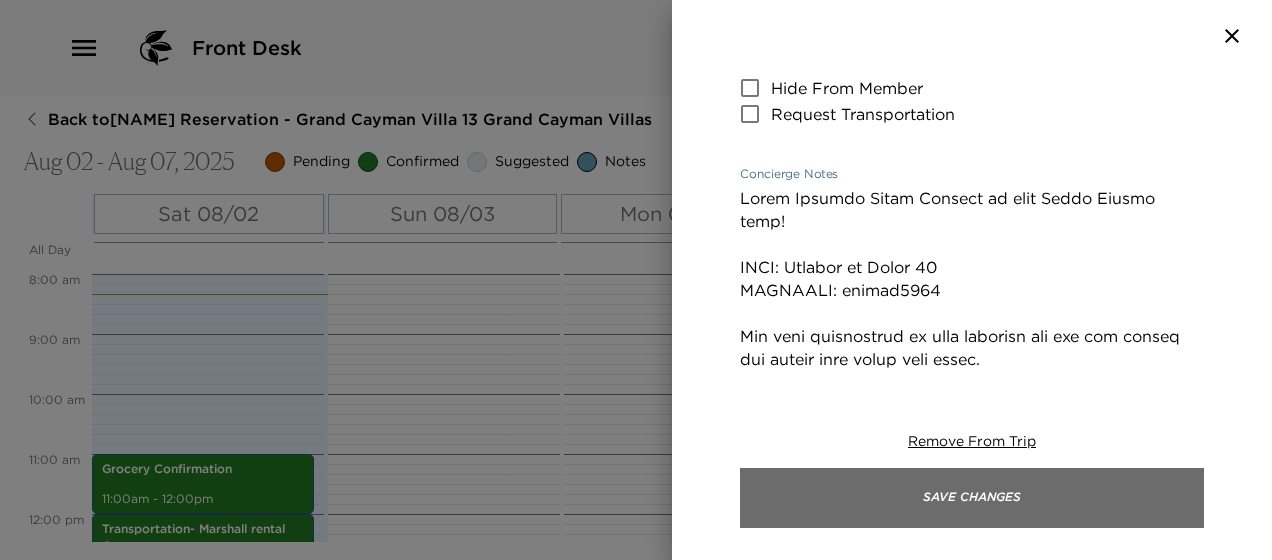 type on "Villa Helpful Hints Welcome to your Grand Cayman home!
WIFI: Connect to Villa 13
PASSWORD: cayman1308
For your convenience we have supplied you the top things you should know about your villa.
1.) Complimentary WiFi is provided in each home. You will find the strongest signal in the main living areas of the kitchen and living room. The outdoor patio and upstairs has little to no signal. PLEASE NOTE: The Ritz-Carlton offers complimentary resort WiFi on their property, your beach attendant will provide you with the password or it can be obtained at the front desk.
2.) Placing Calls: All local, American and Canadian calls made from your residence are complimentary when you use LINE 1.
3.) If you are experiencing problems with anything in your home, we have an on-site Engineer available daily from [TIME] - [TIME]. Contact your concierge directly to arrange this service.
4.) To Enter the Ritz-Carlton Fitness Centre outside of the Spa hours ([TIME]-[TIME]), you will be required to use the Fitness Centre..." 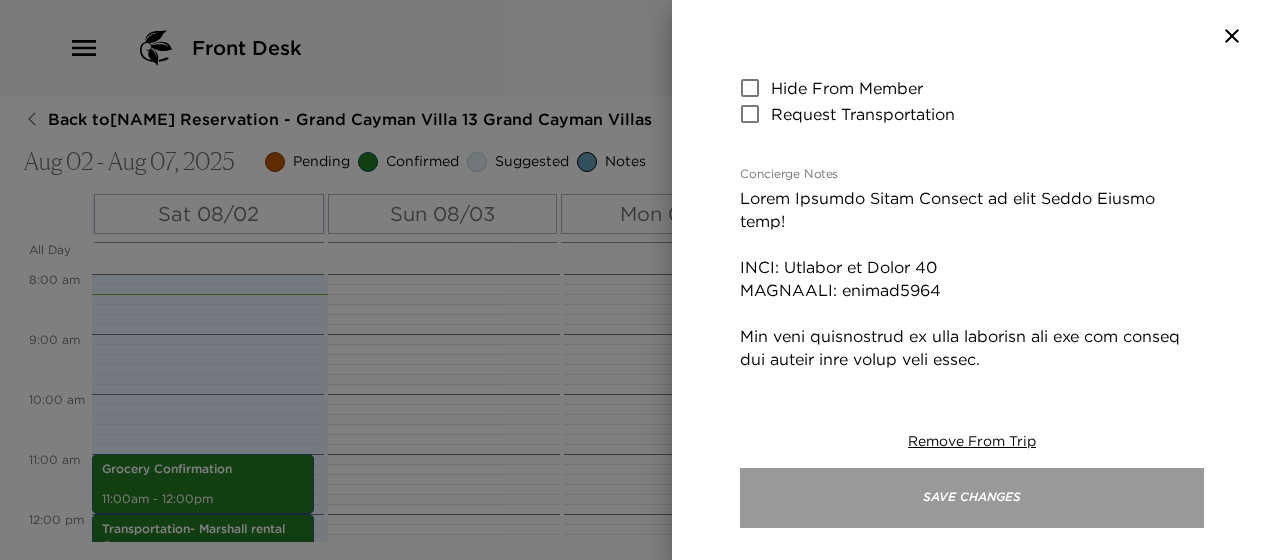 click on "Save Changes" at bounding box center (972, 498) 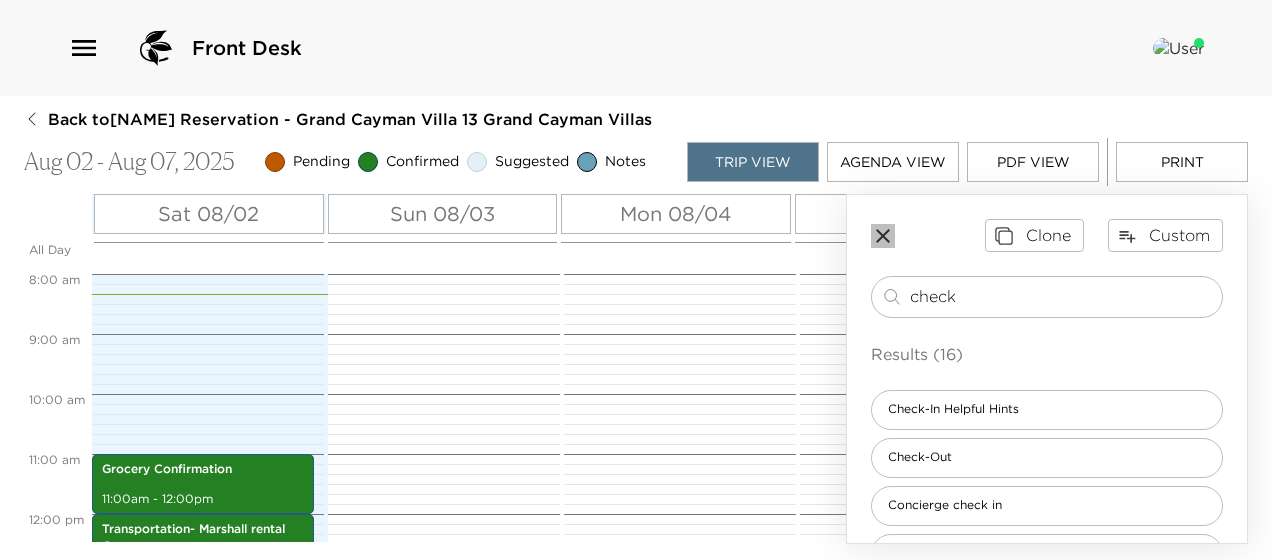 click 